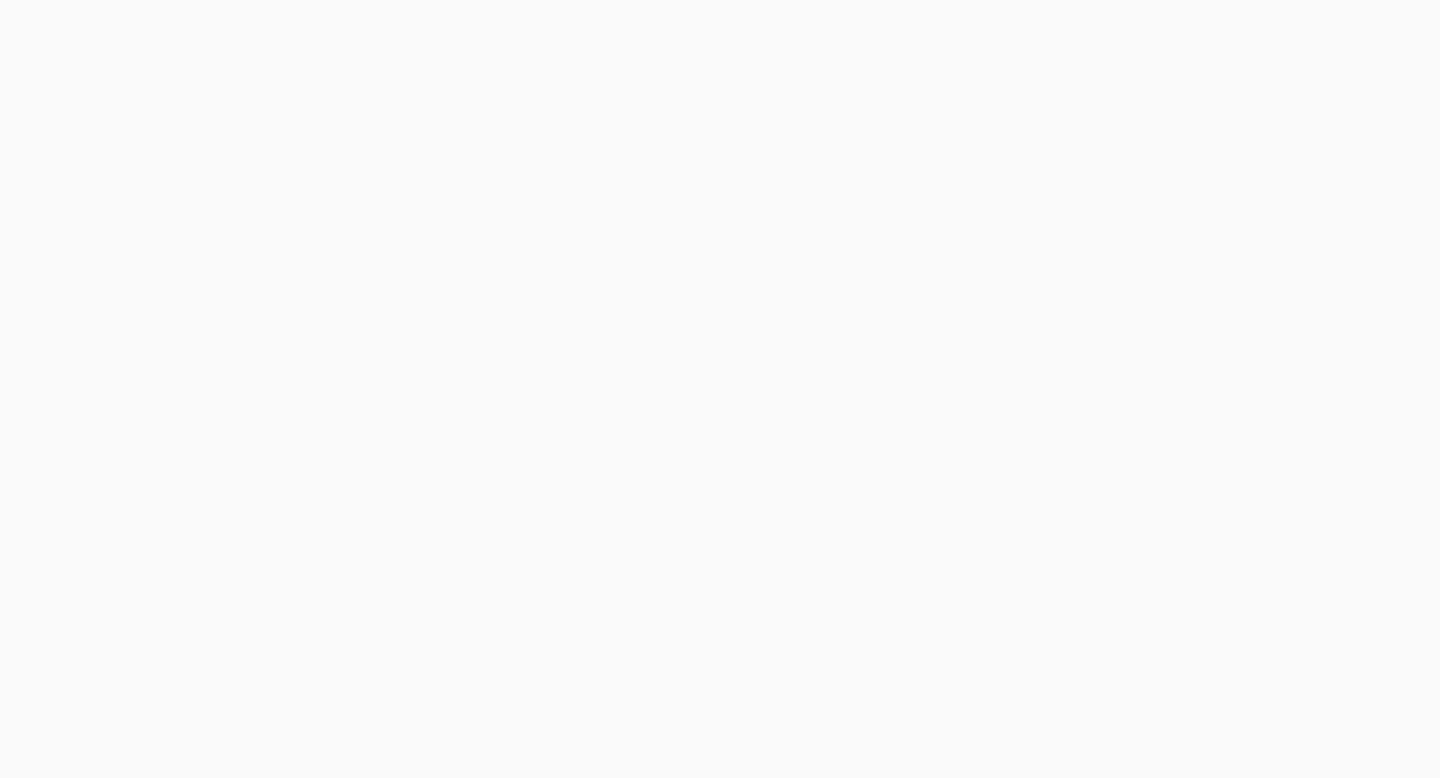 scroll, scrollTop: 0, scrollLeft: 0, axis: both 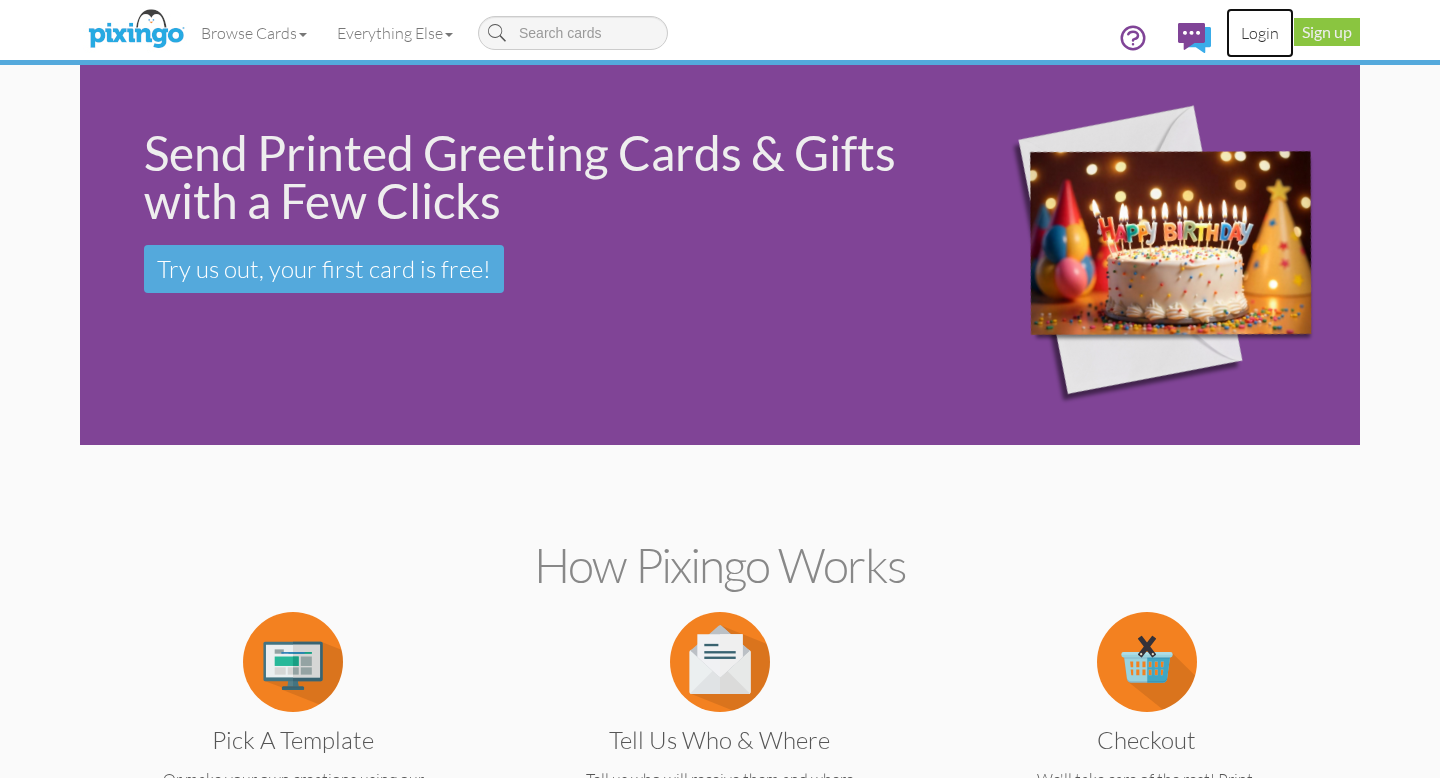 click on "Login" at bounding box center [1260, 33] 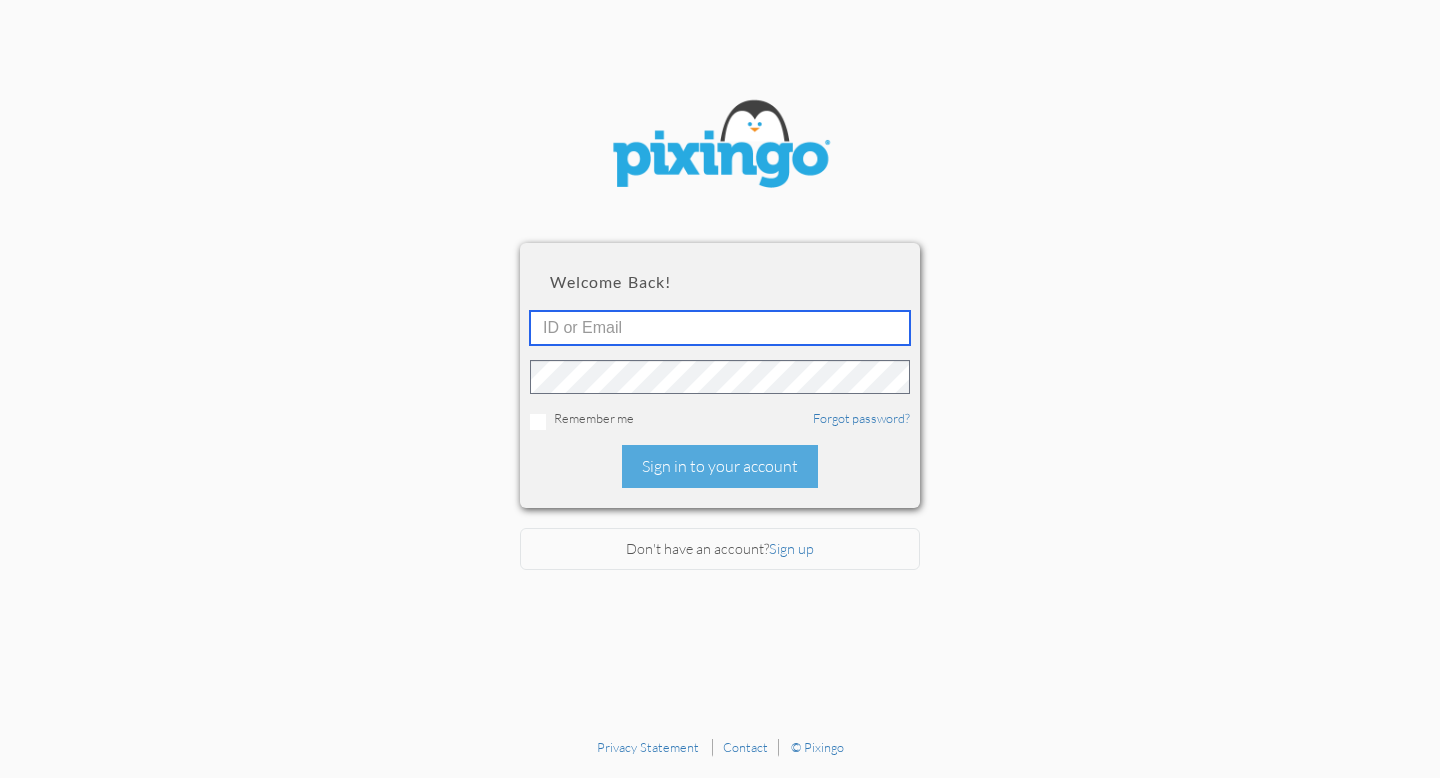 type on "[EMAIL_ADDRESS][DOMAIN_NAME]" 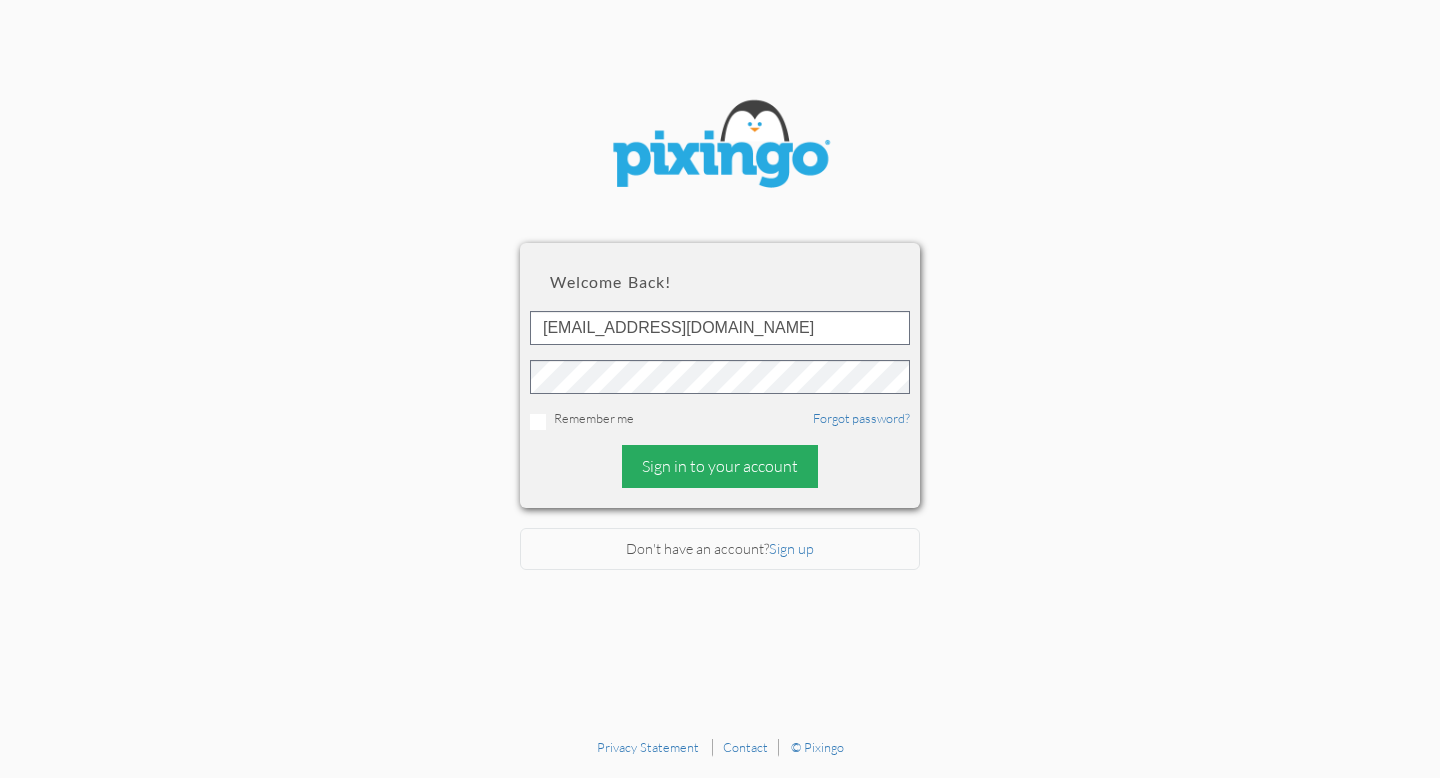 click on "Sign in to your account" at bounding box center (720, 466) 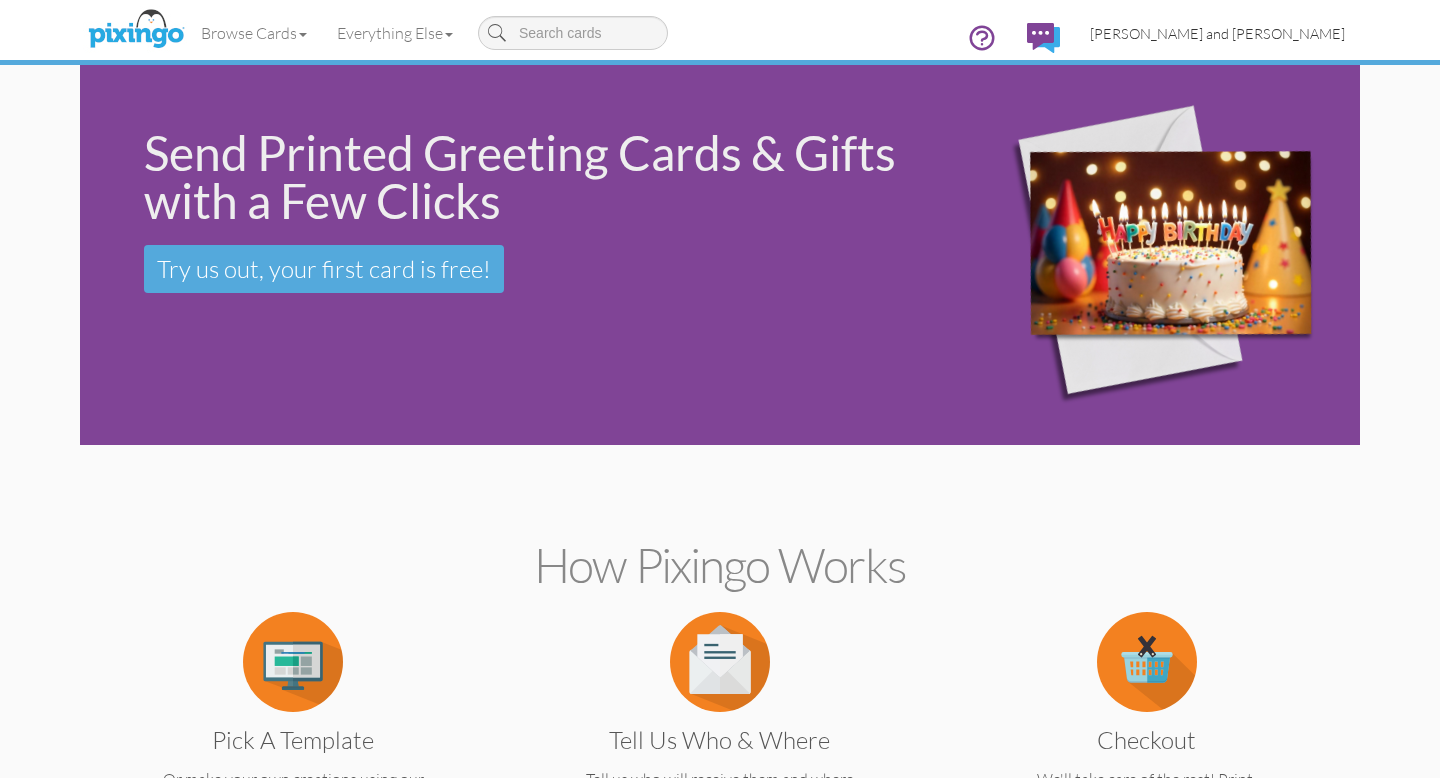 click on "[PERSON_NAME] and [PERSON_NAME]" at bounding box center (1217, 33) 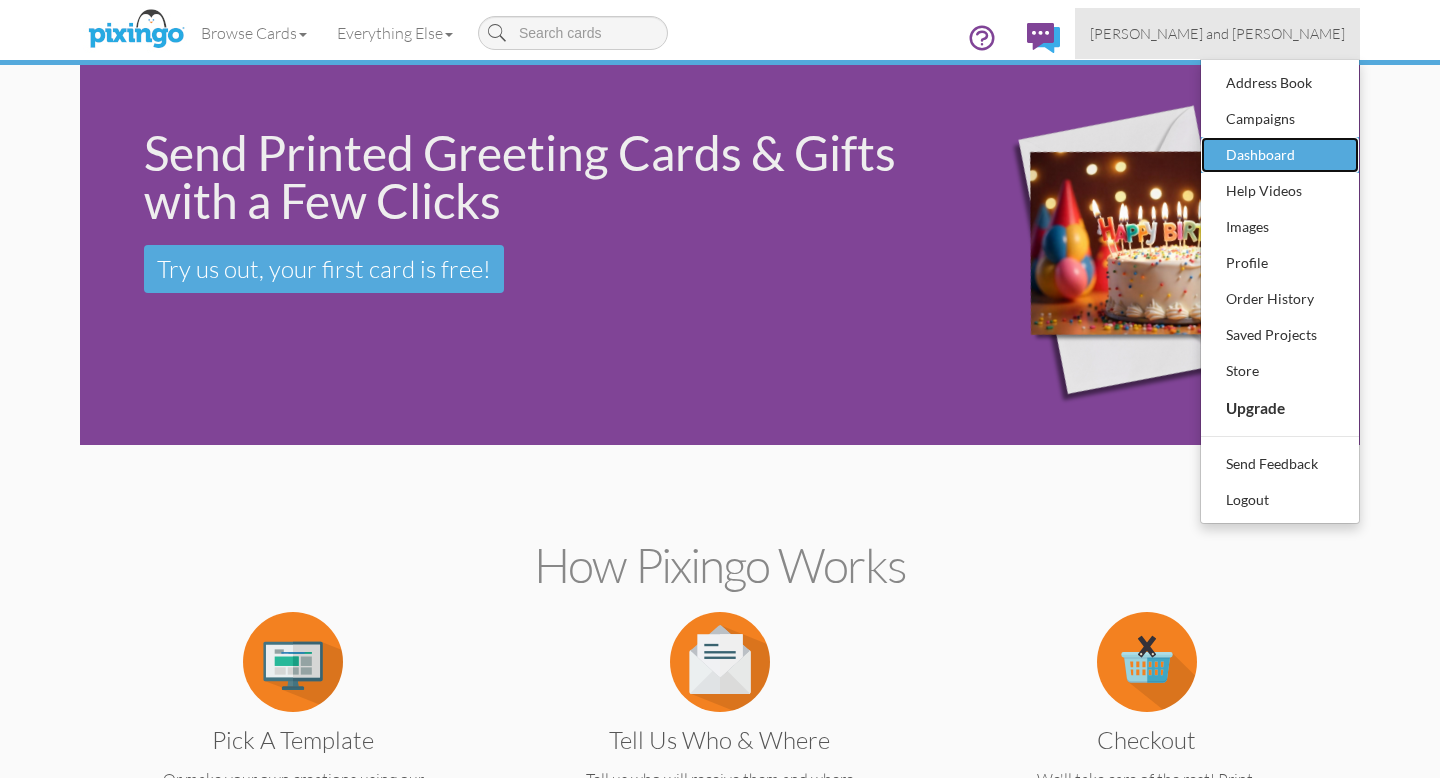 click on "Dashboard" at bounding box center (1280, 155) 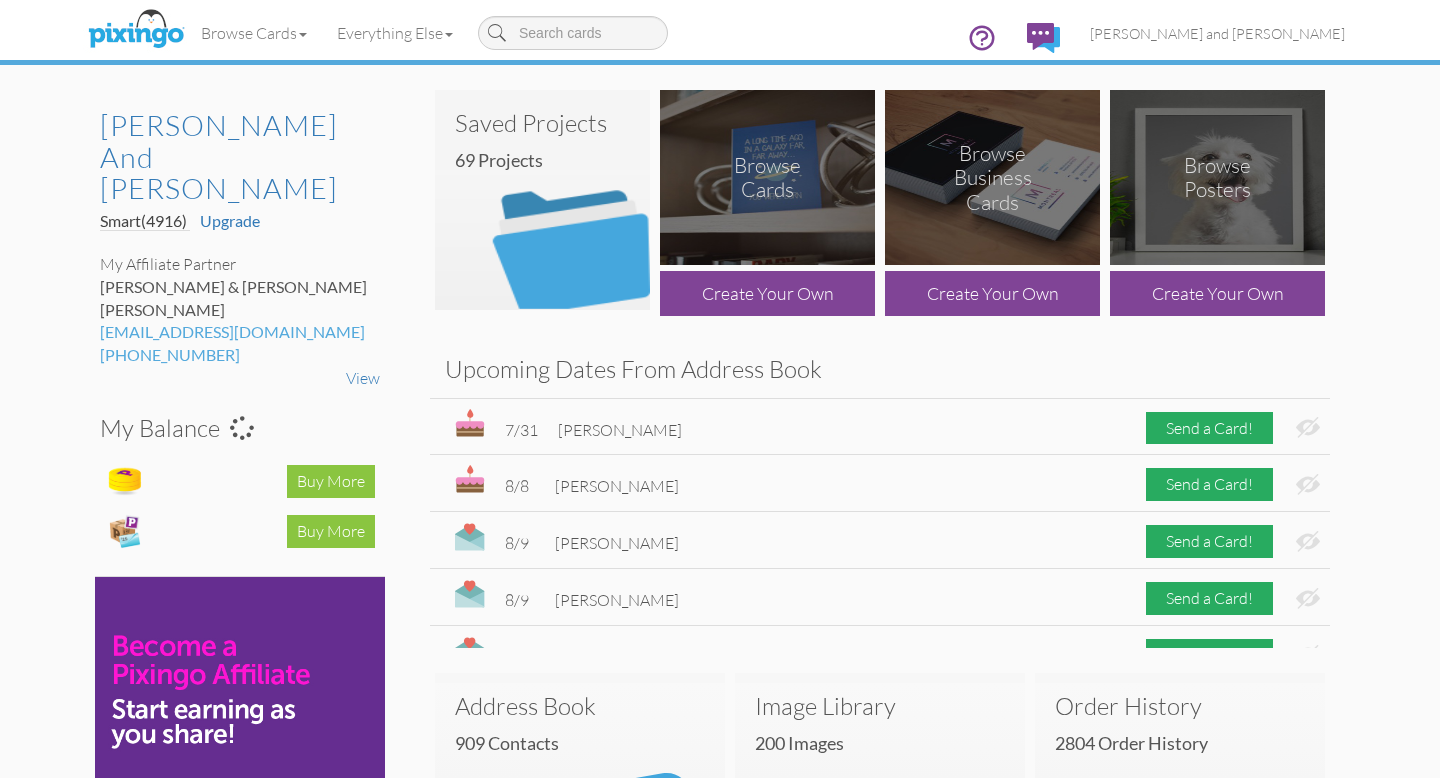 click at bounding box center (542, 200) 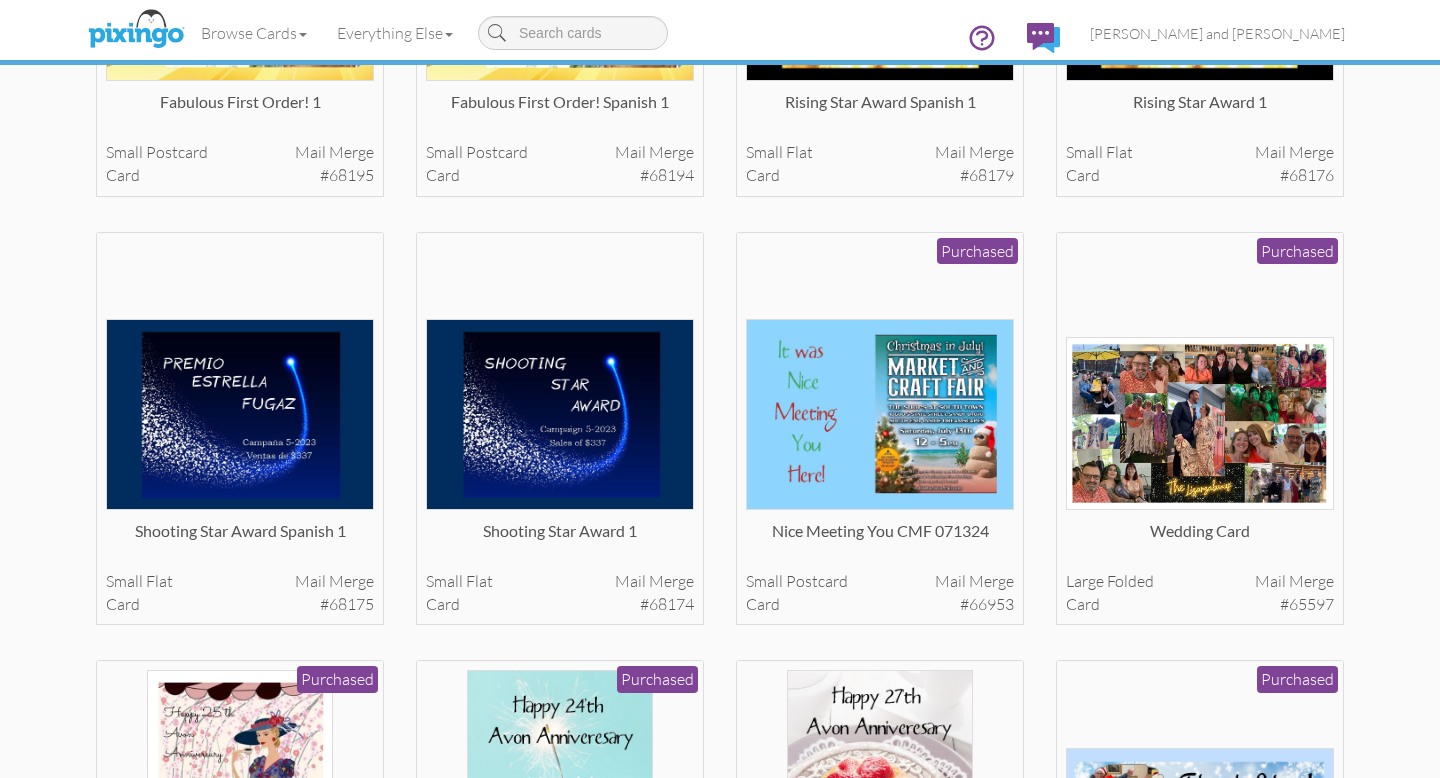 scroll, scrollTop: 1685, scrollLeft: 0, axis: vertical 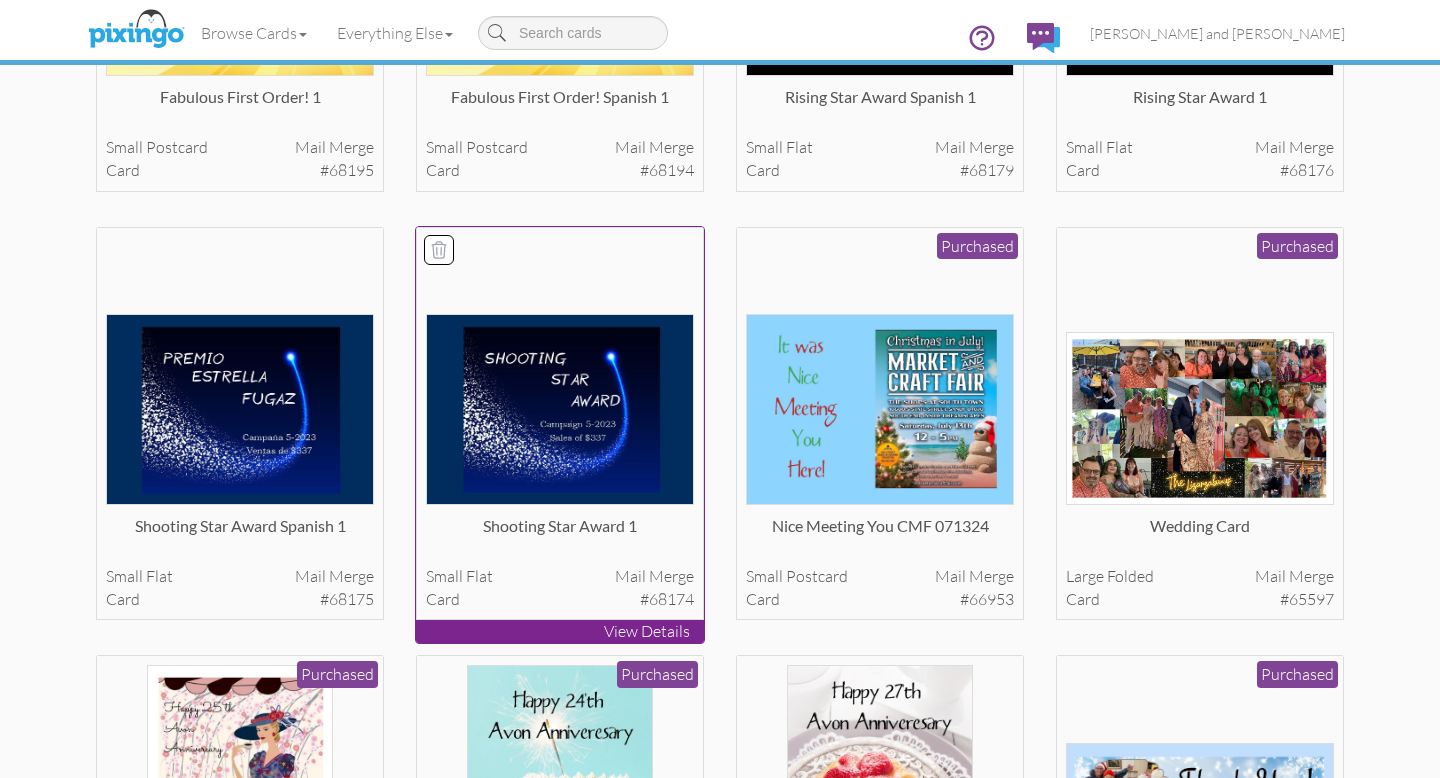 click at bounding box center (560, 409) 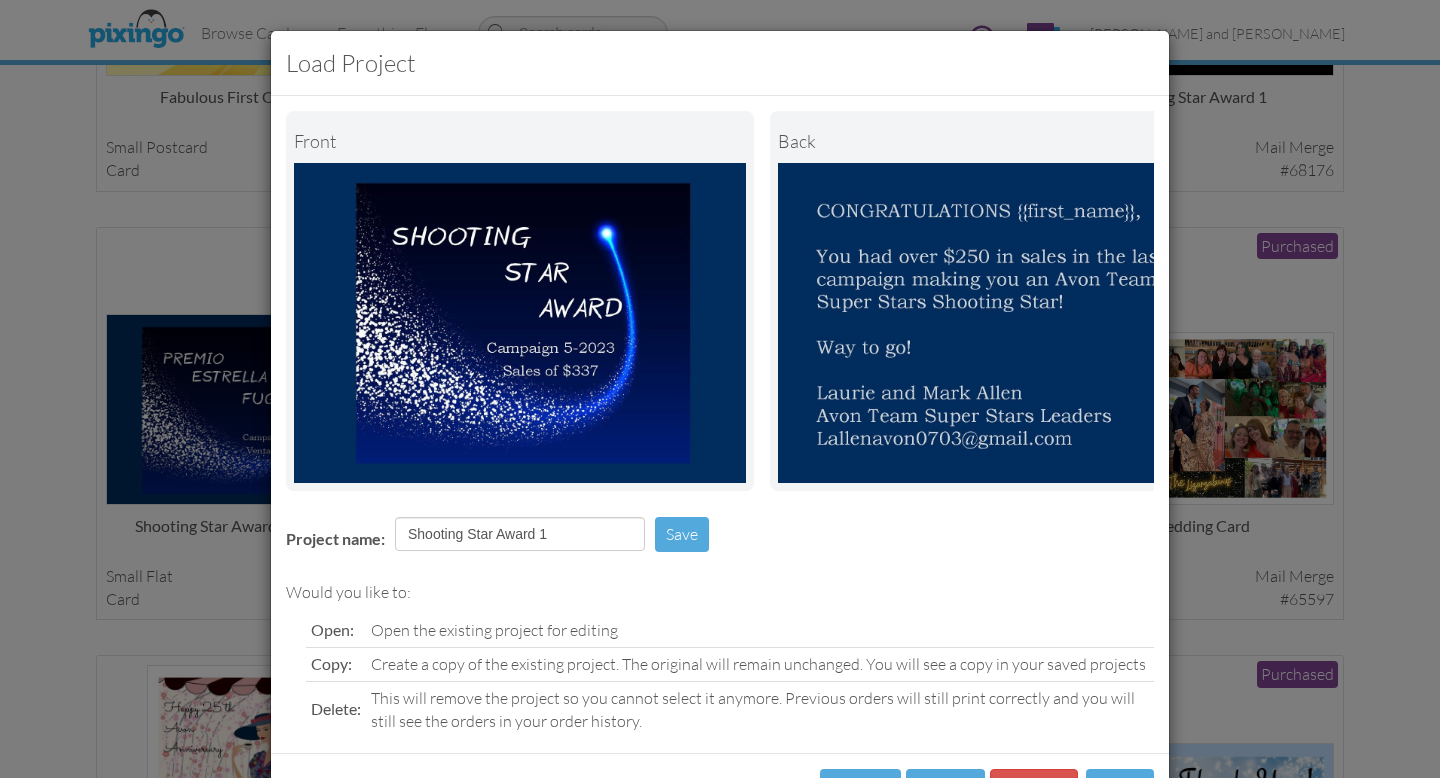 scroll, scrollTop: 81, scrollLeft: 0, axis: vertical 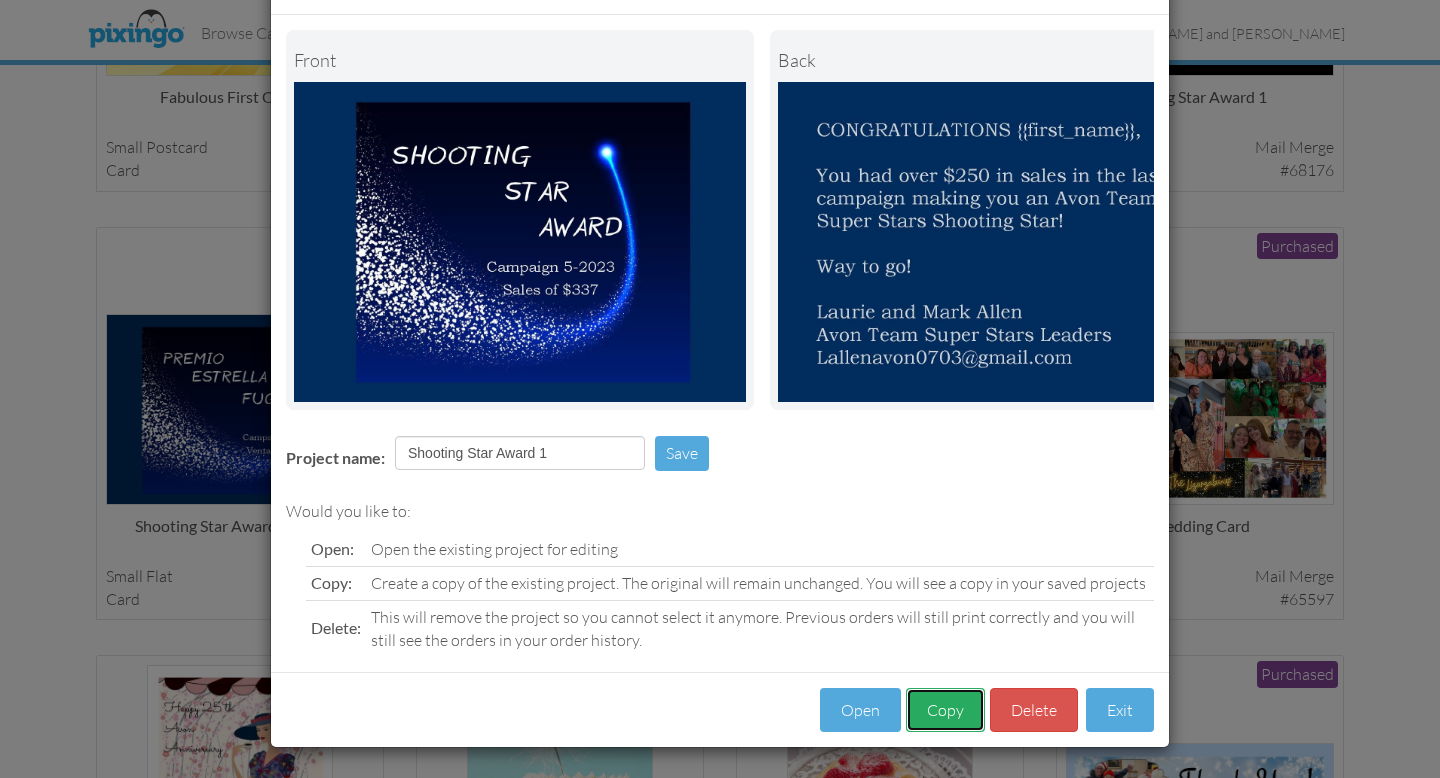 click on "Copy" at bounding box center [945, 710] 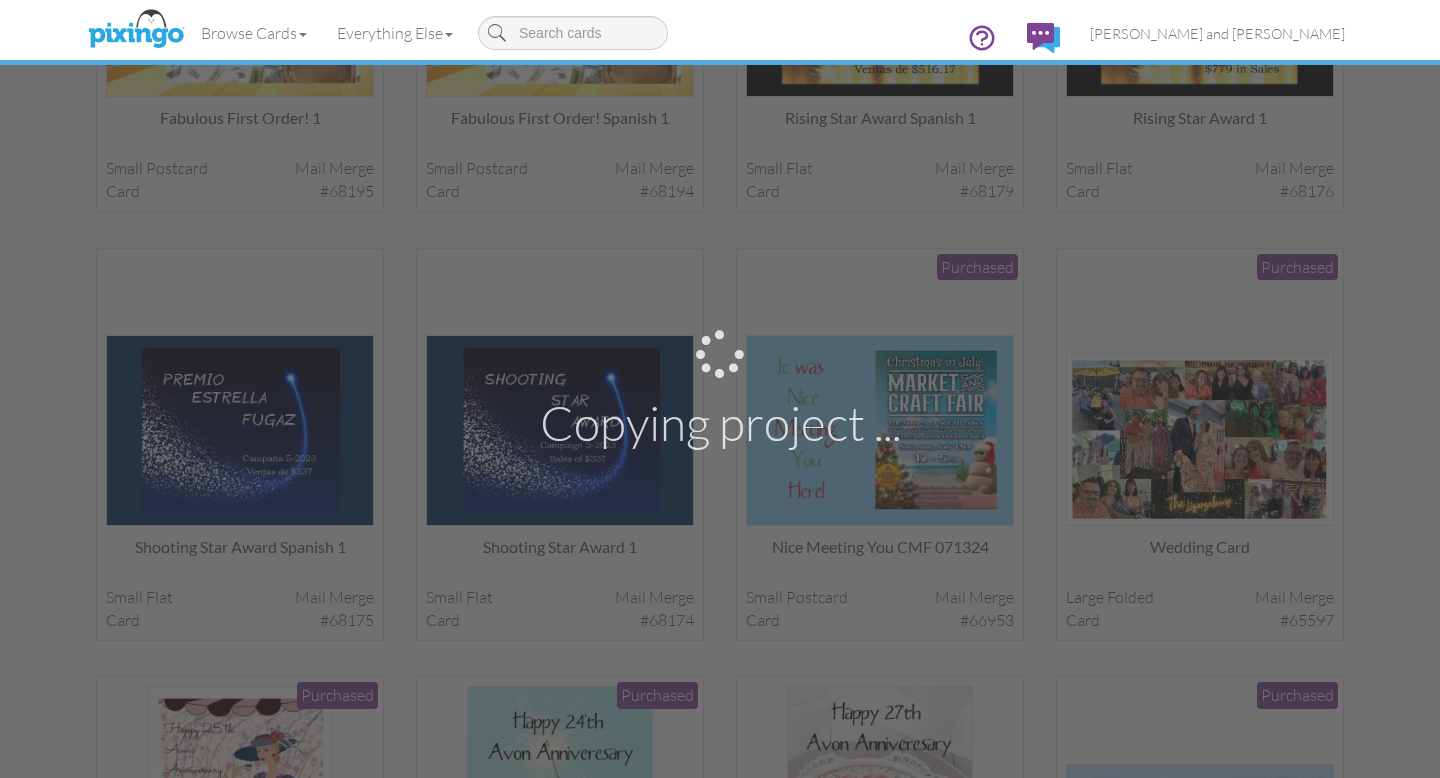 scroll, scrollTop: 1665, scrollLeft: 0, axis: vertical 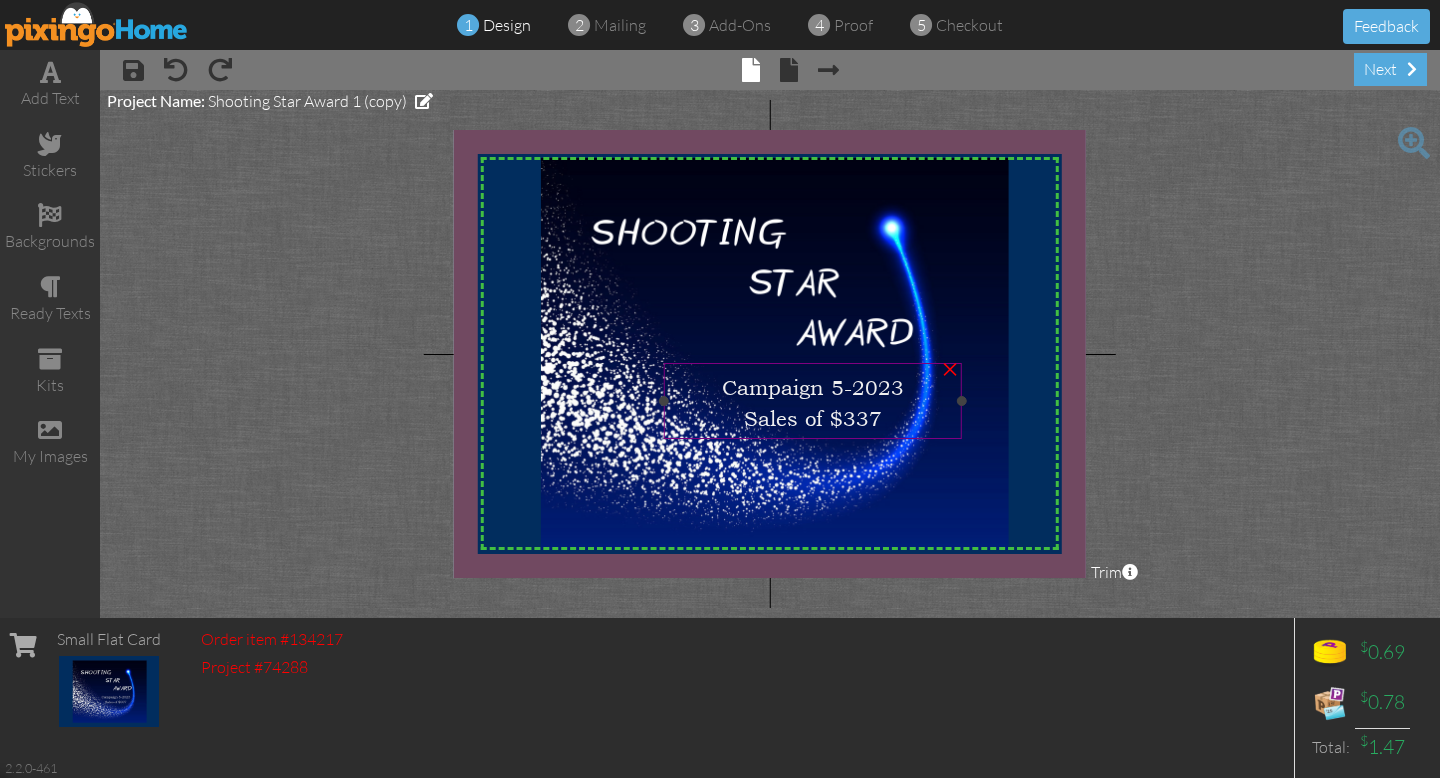 click on "Campaign 5-2023" at bounding box center (813, 385) 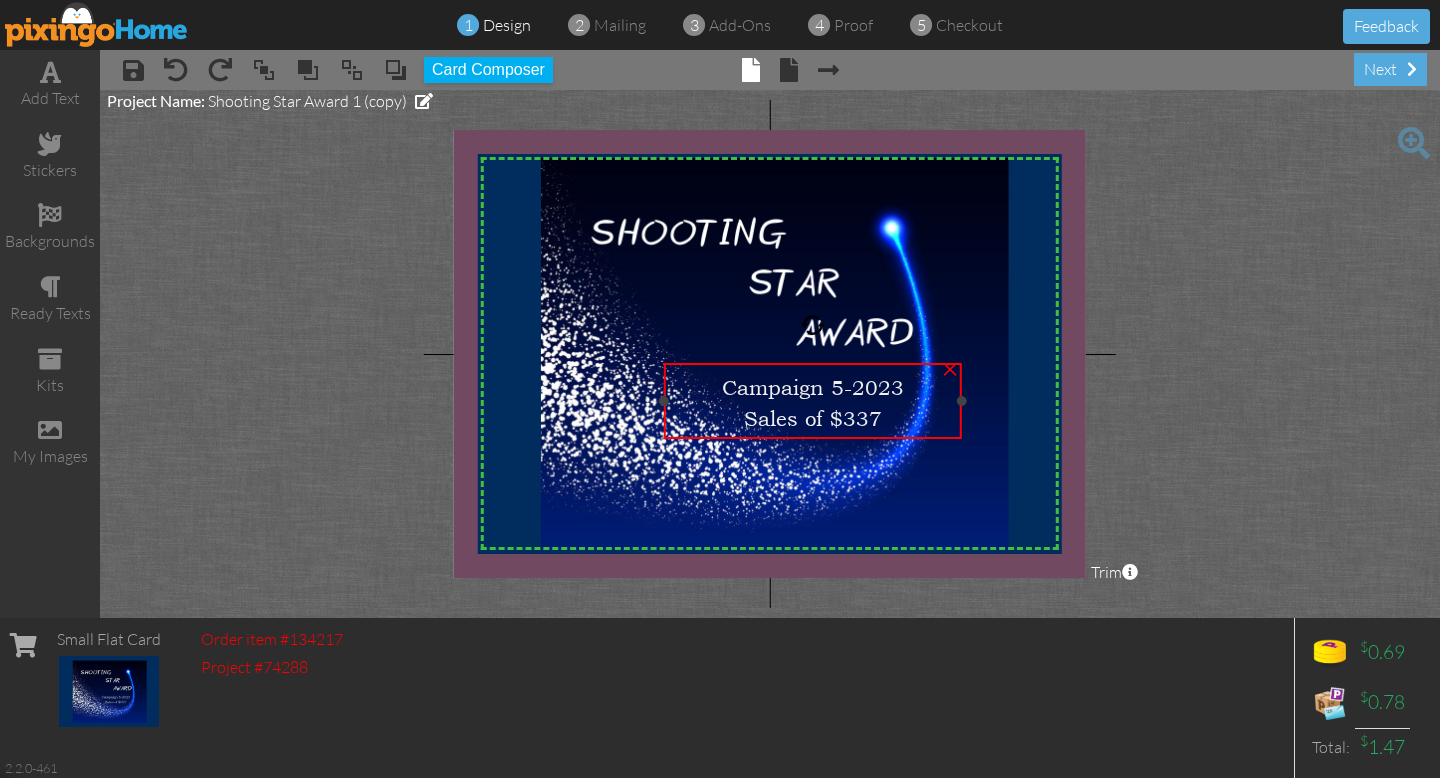 click on "Campaign 5-2023" at bounding box center (813, 385) 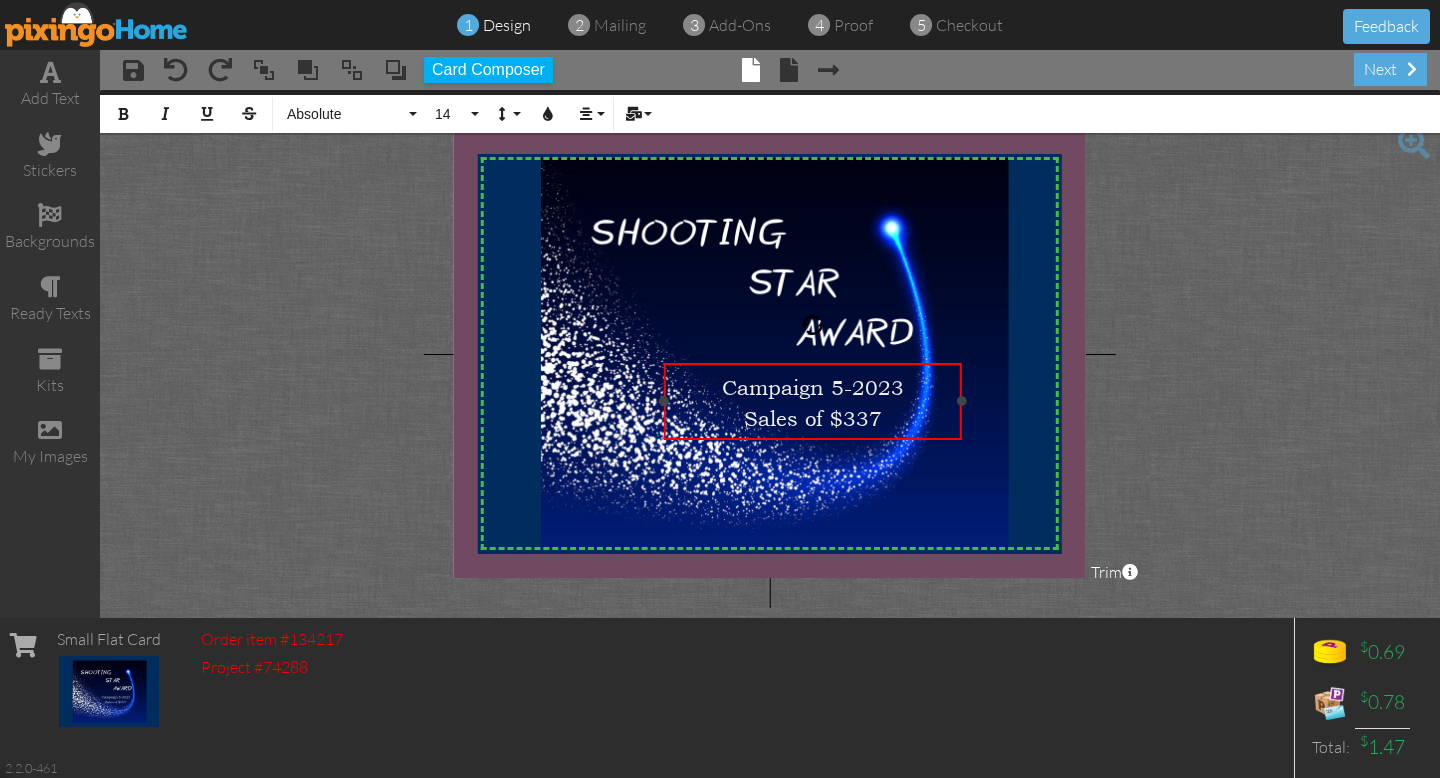 click on "Campaign 5-2023" at bounding box center (813, 385) 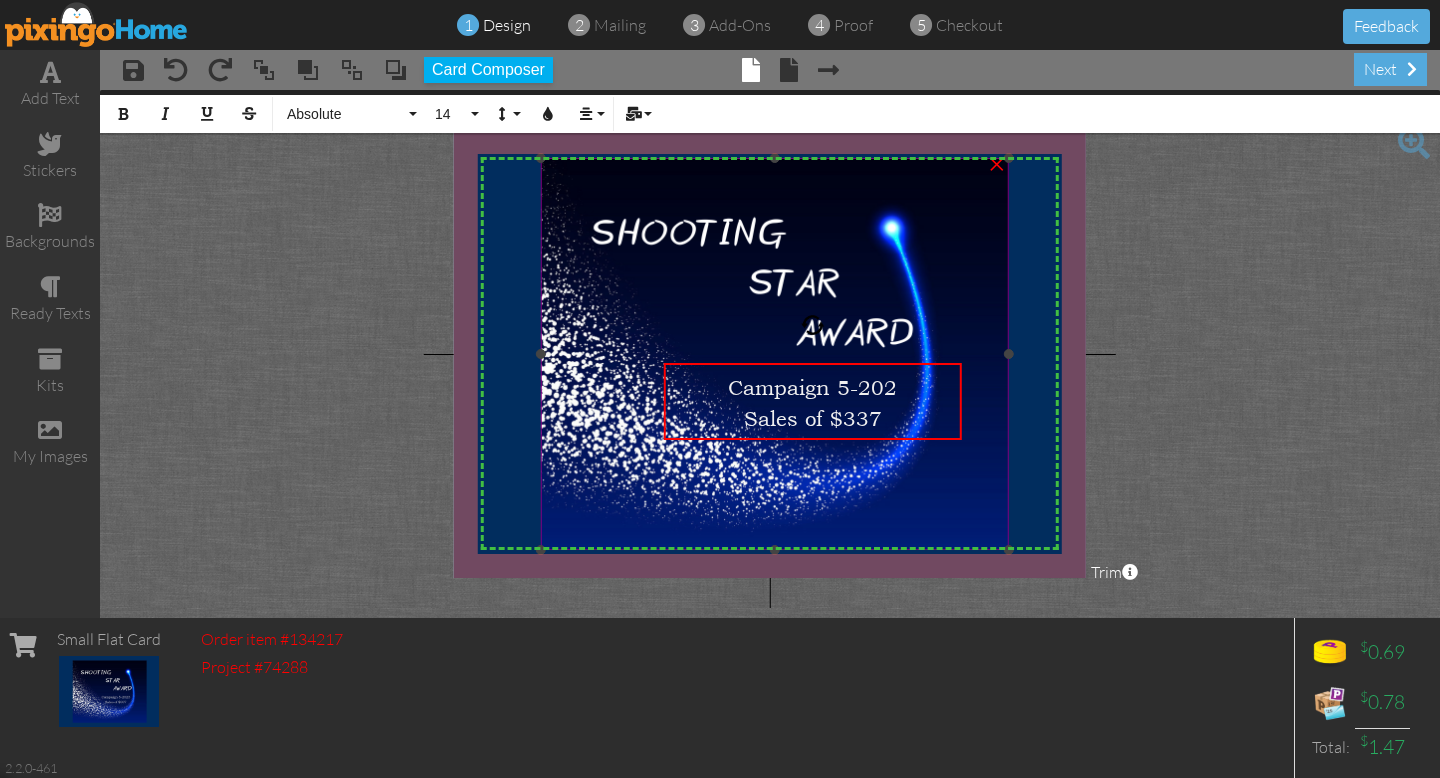 type 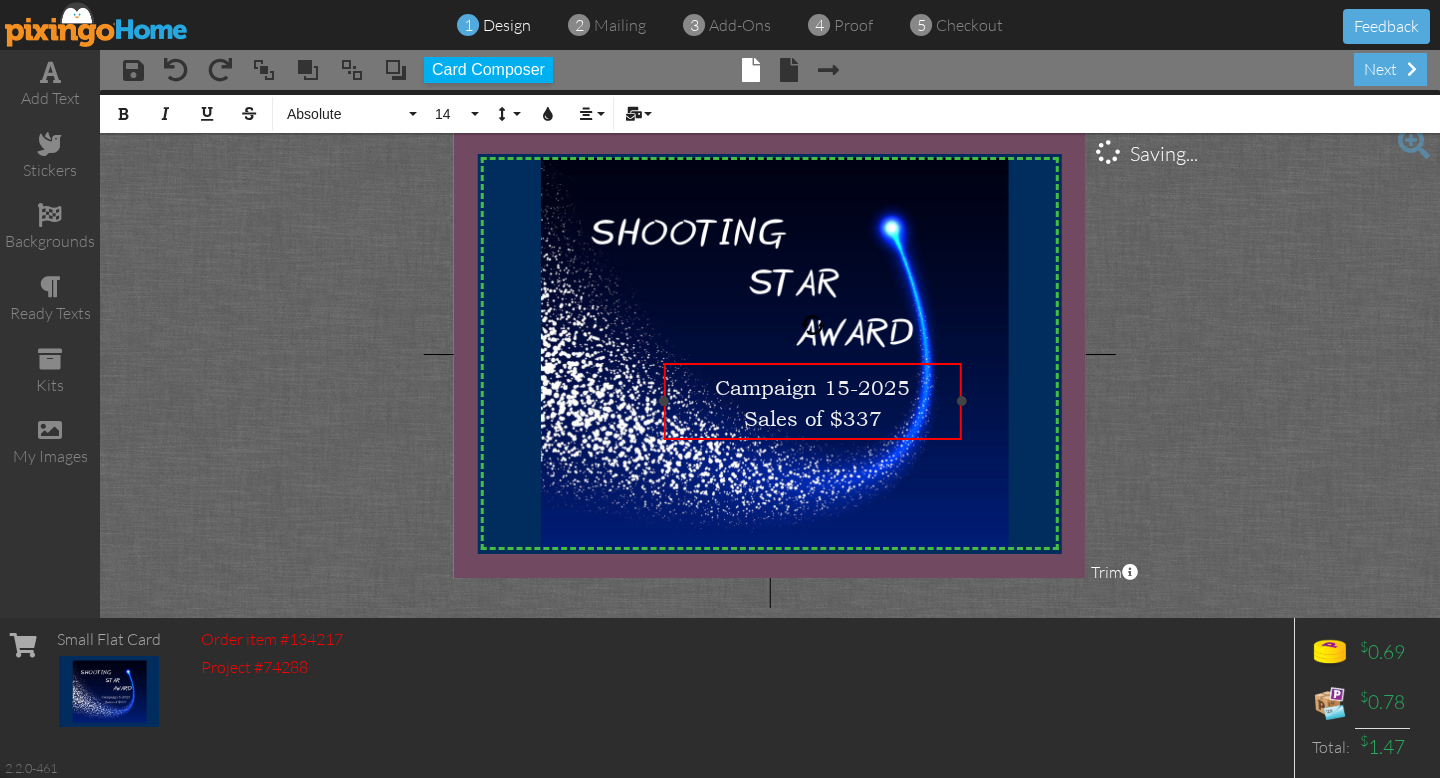 click on "Sales of $337" at bounding box center (813, 416) 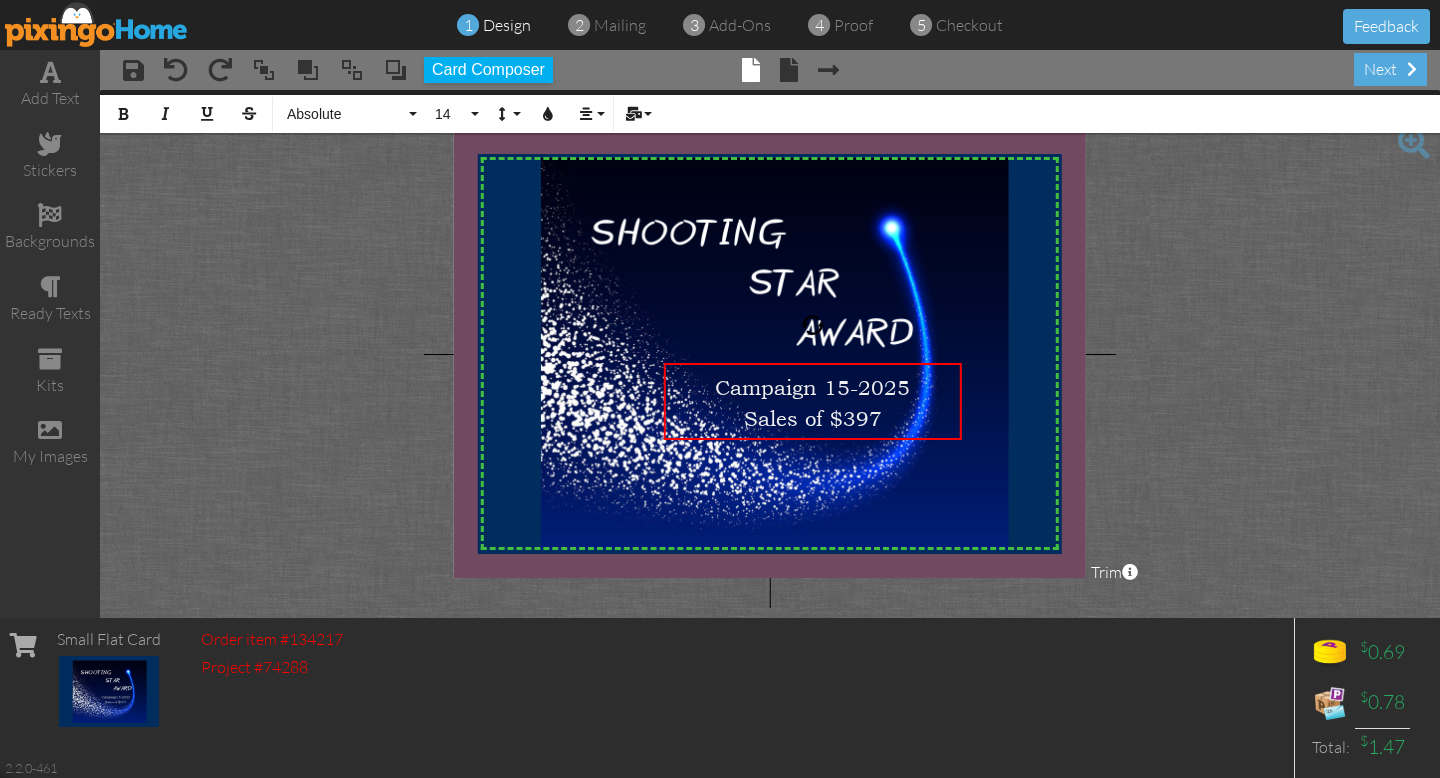 click on "X X X X X X X X X X X X X X X X X X X X X X X X X X X X X X X X X X X X X X X X X X X X X X X X X X X X X X X X X X X X X X X X X X X X X X X X X X X X X X X X X X X X X X X X X X X X X X X X × × Campaign 15-2025 Sales of $397 ×
Bold Italic Underline Strikethrough Absolute Absolute Adventure Algerian Allure Aphrodite Bouquet Sky Breezy Broadway Cafe Century Comic Sans Contour Copper Courgette Curlz Delight Enchanted First Hand Forte Freestyle Funky Jumps Futura Gamer Gecko Gentoo [US_STATE] Impact [PERSON_NAME] Jelly Jokerman Lato Lemon Sun Lobster Magical Marker Montserrat Museo Sans Open Sans Pacifico Papyrus Parachute Pea Dots Pixingo Proclamation Rain Bucket Raleway Roboto Sacramento Sketch Slim Snap Stamped Sunshine Swift River Tahoma Times Upper Level Verdana Vintage Wonder 14 5 6 7 8 9 10 11 12 14 16 18 20 22 24 30 36 48 60 72 96 Line Height Default Single 1.15 1.5 Double Colors" at bounding box center [770, 354] 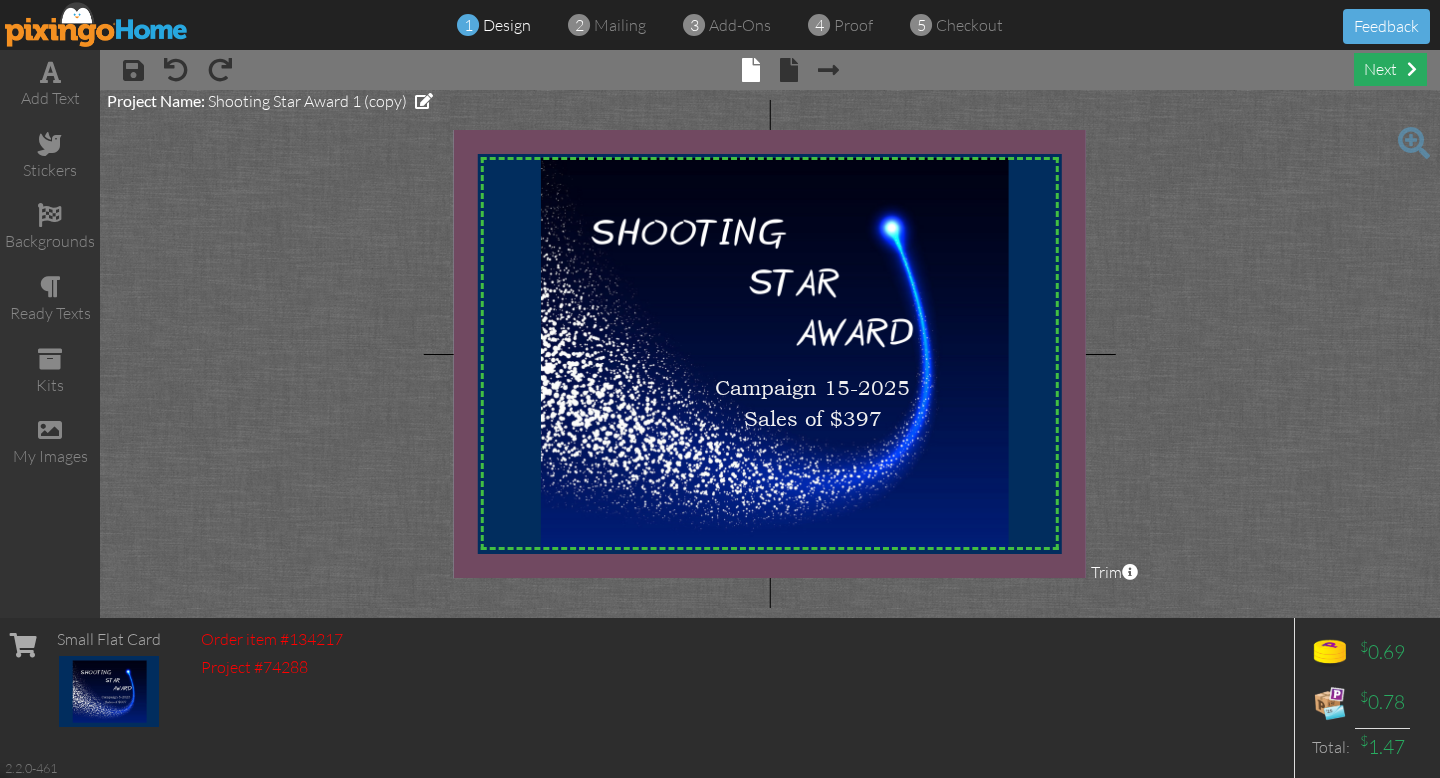 click on "next" at bounding box center [1390, 69] 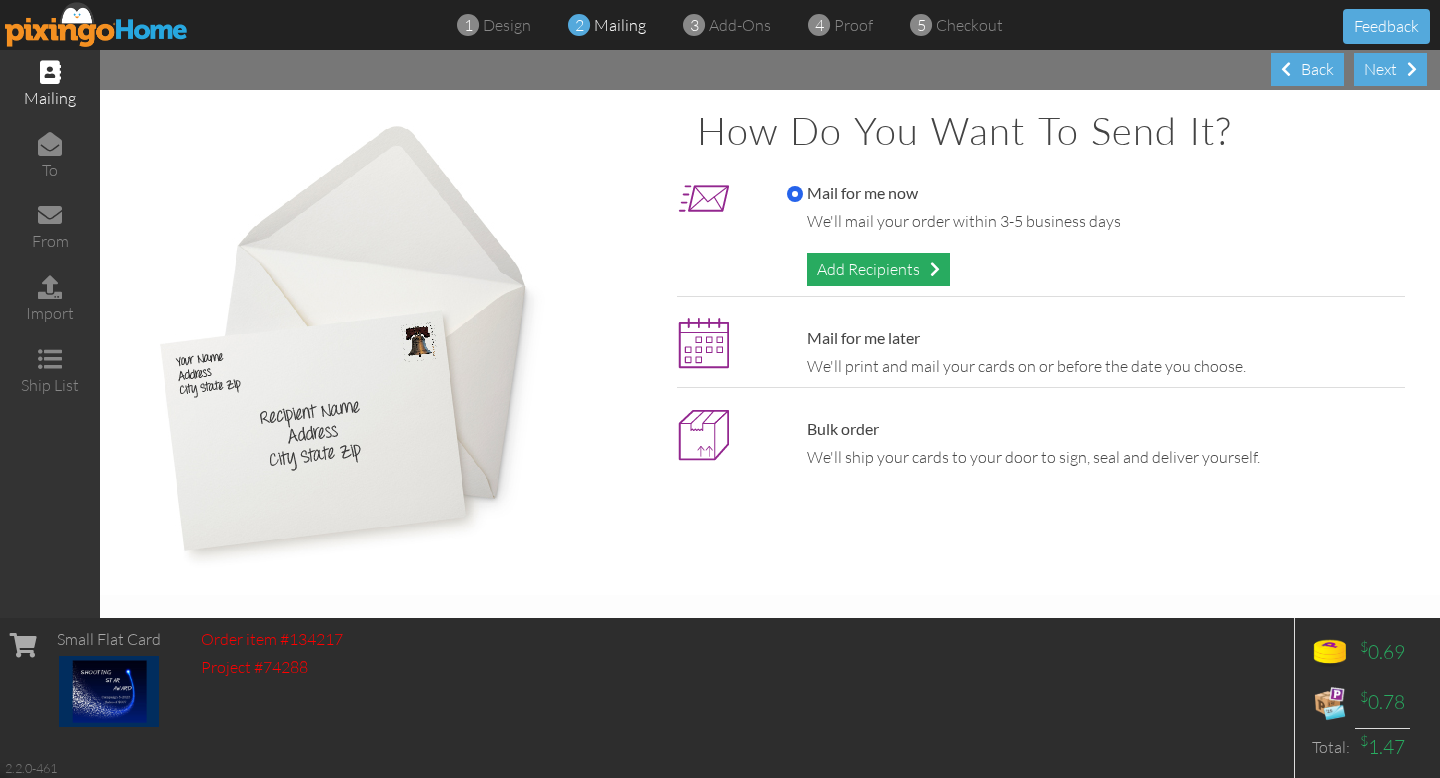 click on "Add Recipients" at bounding box center (878, 269) 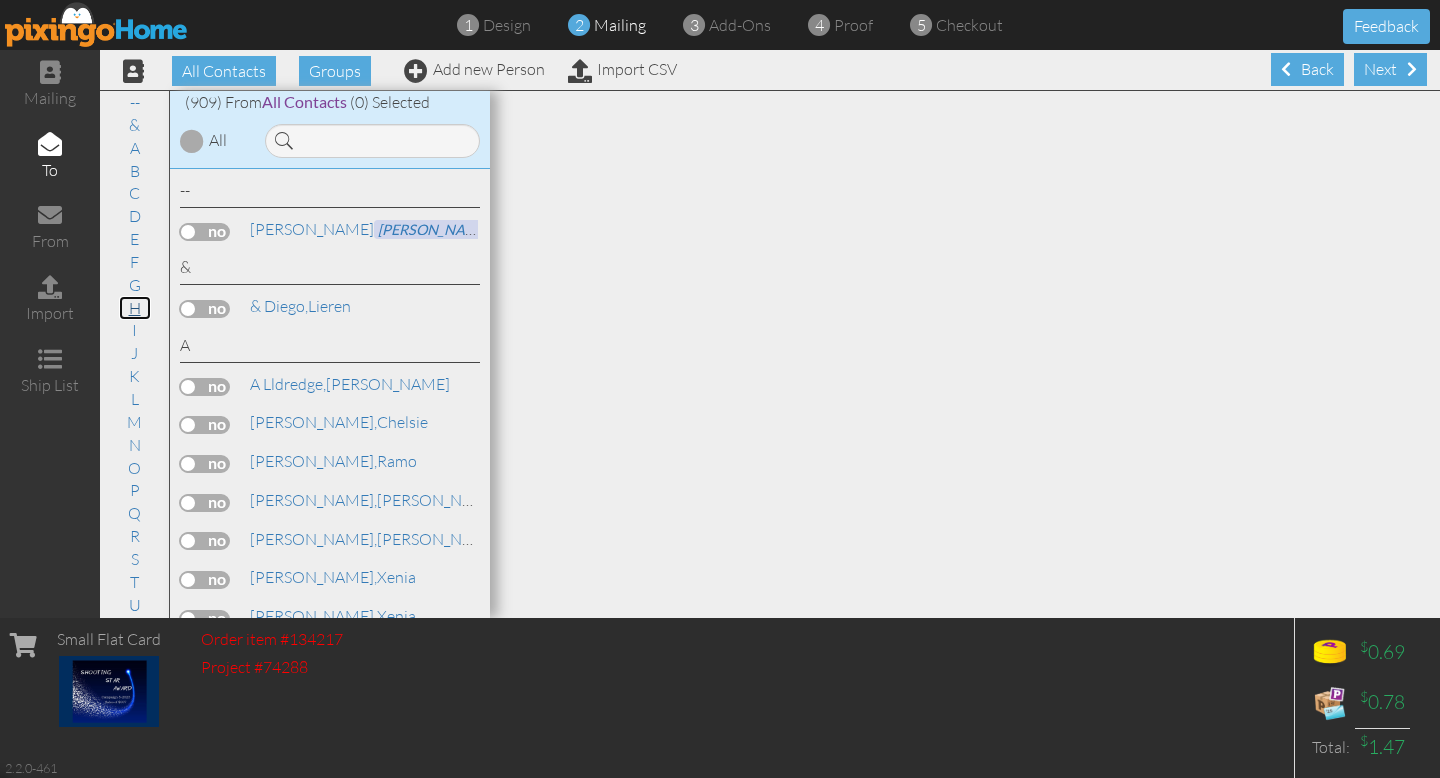 click on "H" at bounding box center (135, 308) 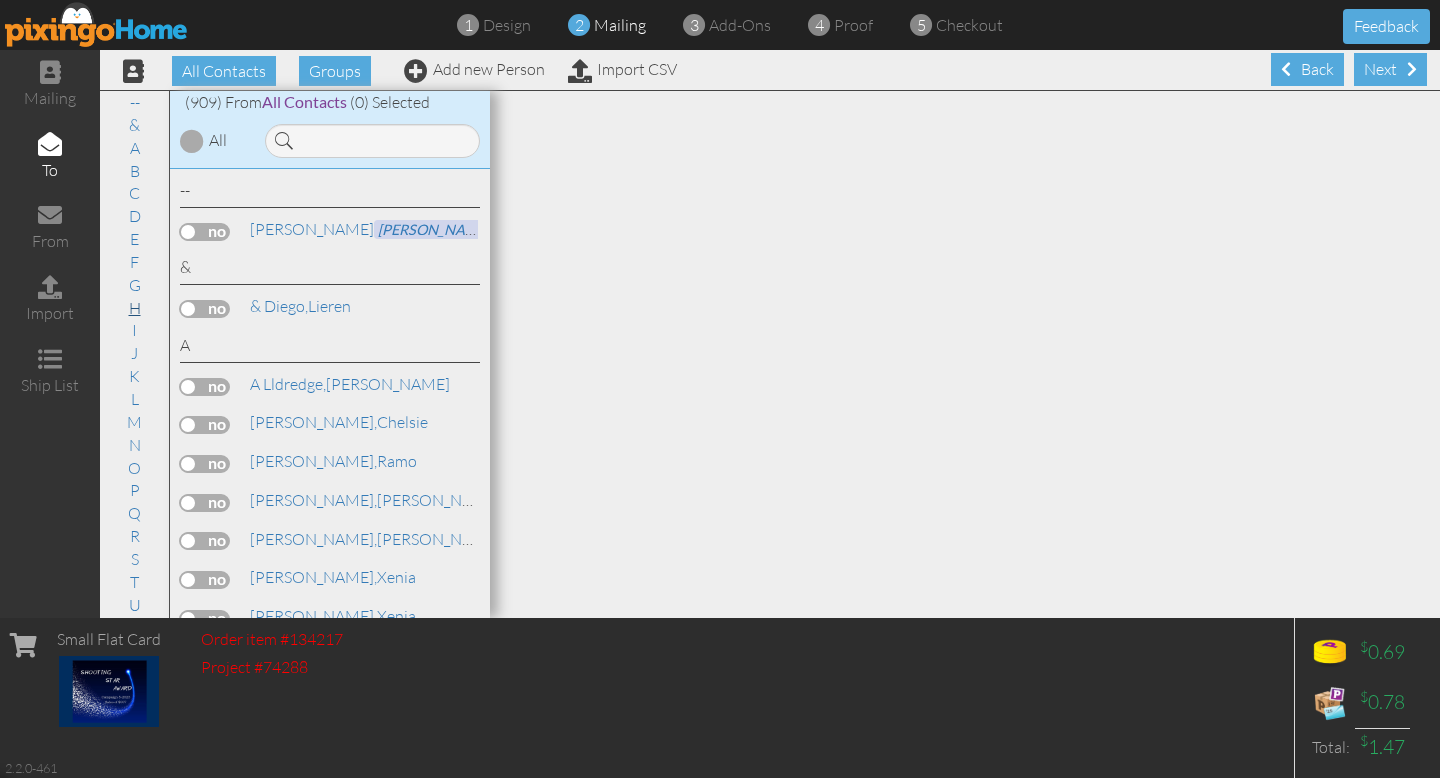scroll, scrollTop: 12279, scrollLeft: 0, axis: vertical 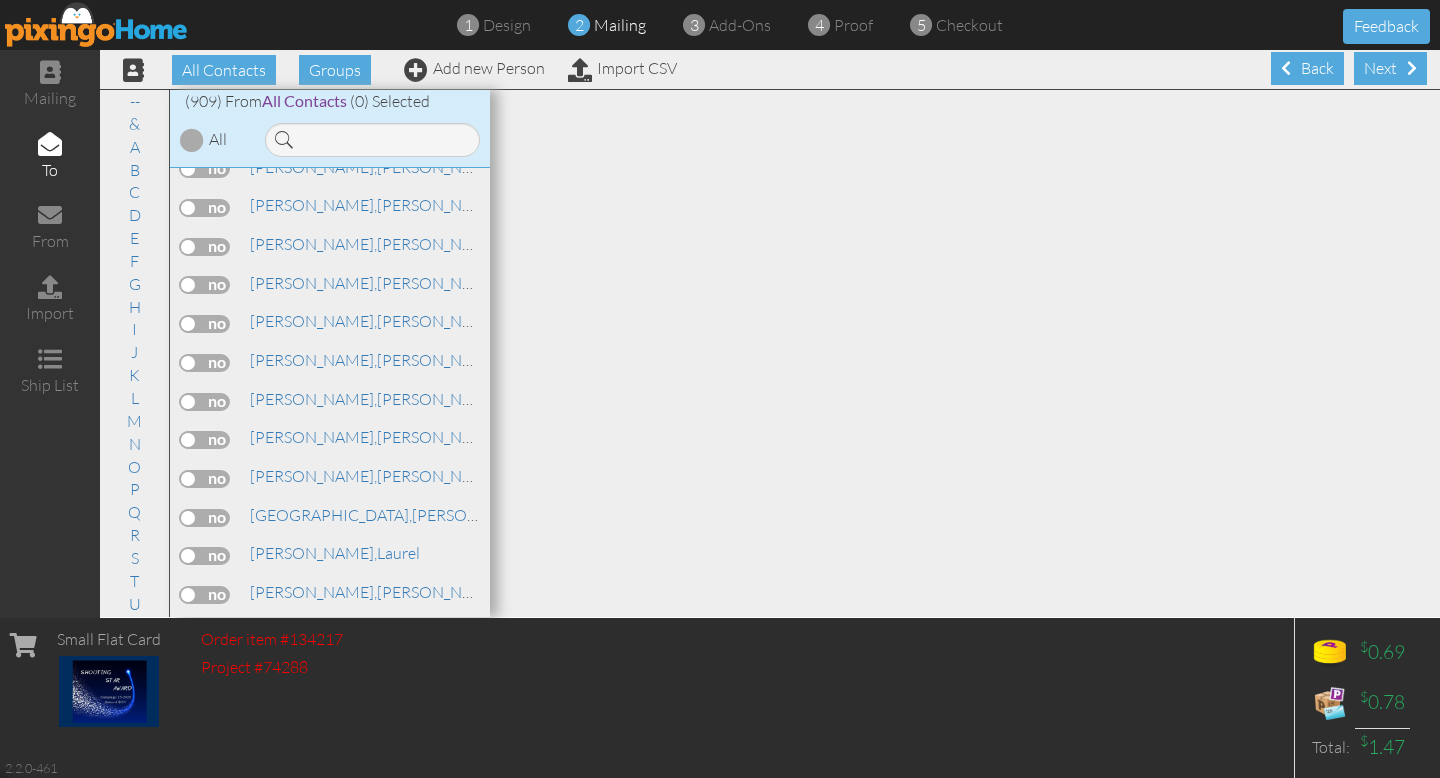 click at bounding box center (205, 672) 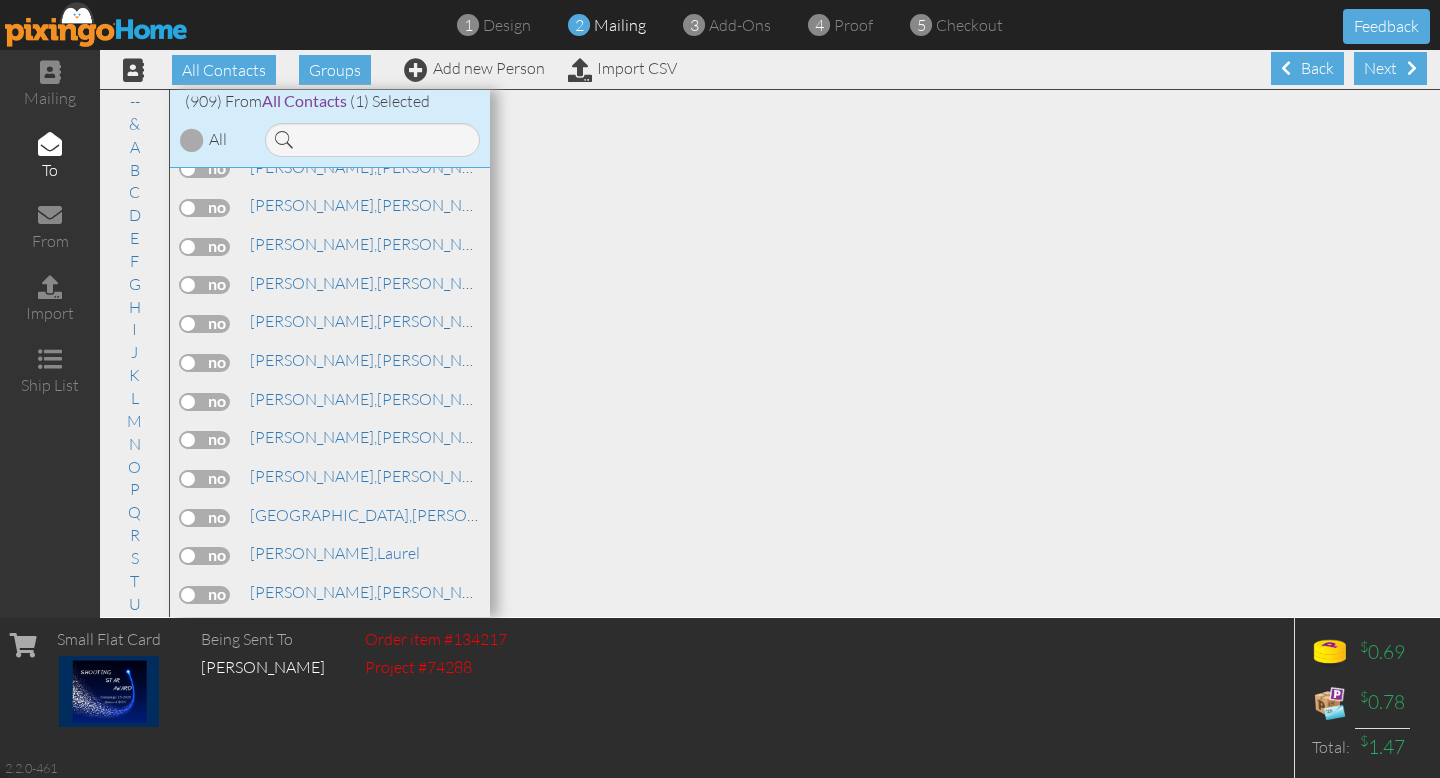 click at bounding box center (1412, 68) 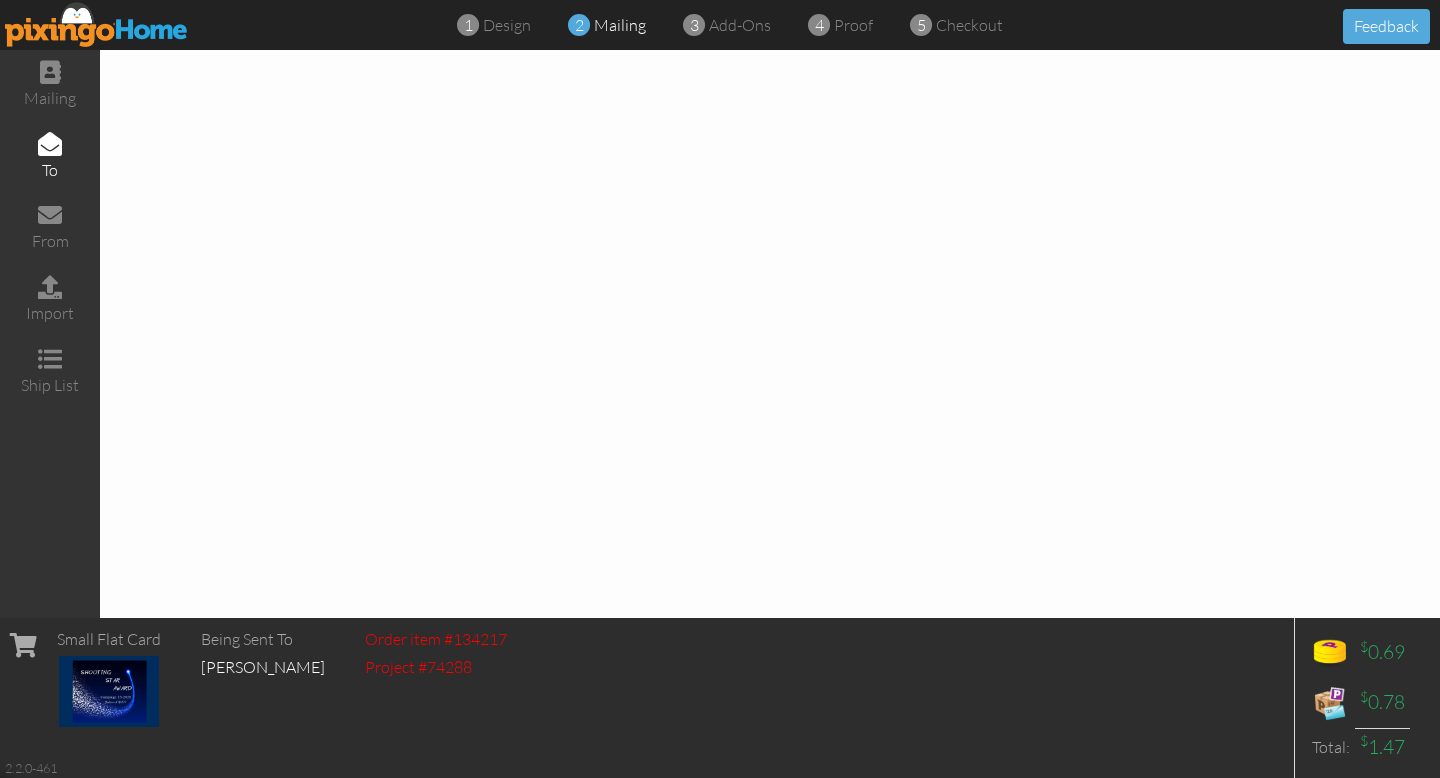 scroll, scrollTop: 0, scrollLeft: 0, axis: both 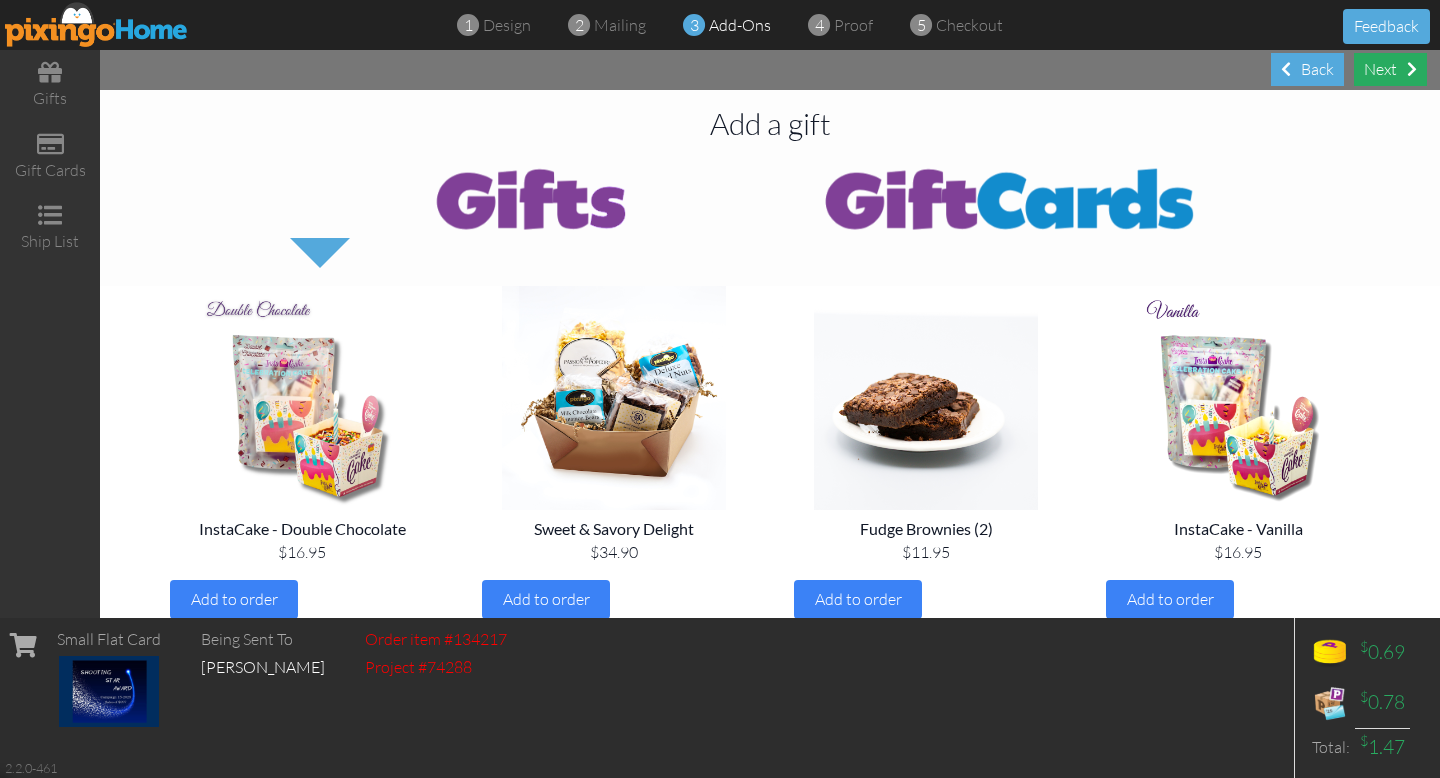 click on "Next" at bounding box center [1390, 69] 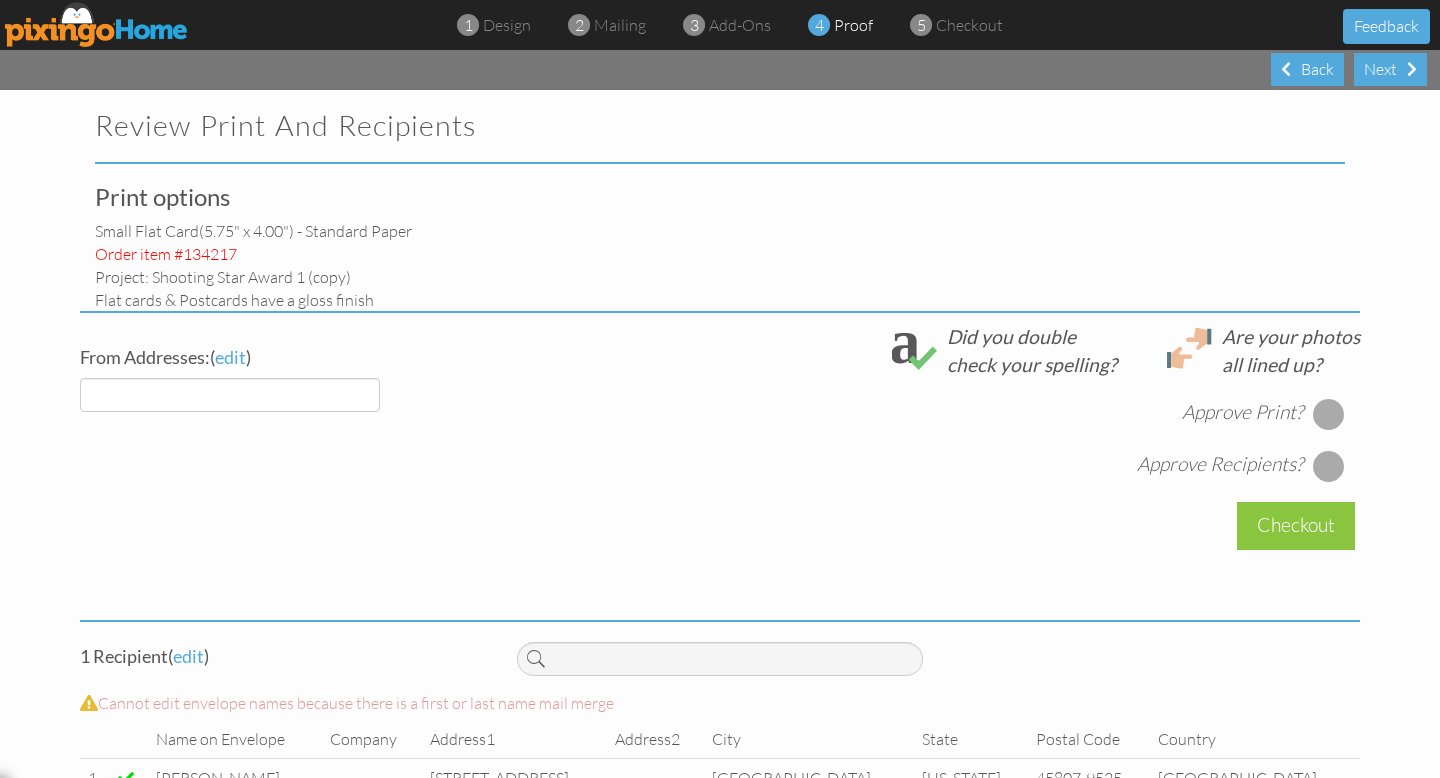 select on "object:4275" 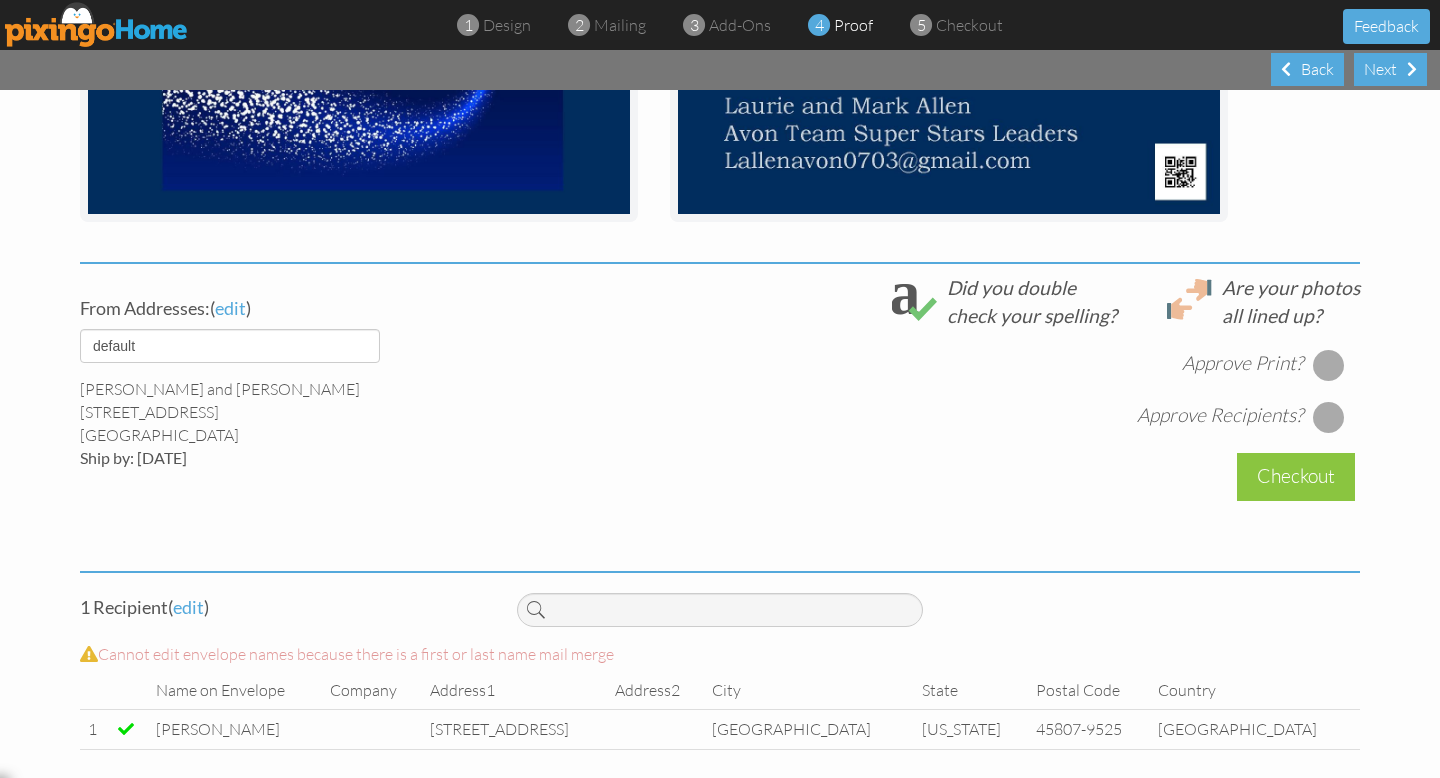 scroll, scrollTop: 585, scrollLeft: 0, axis: vertical 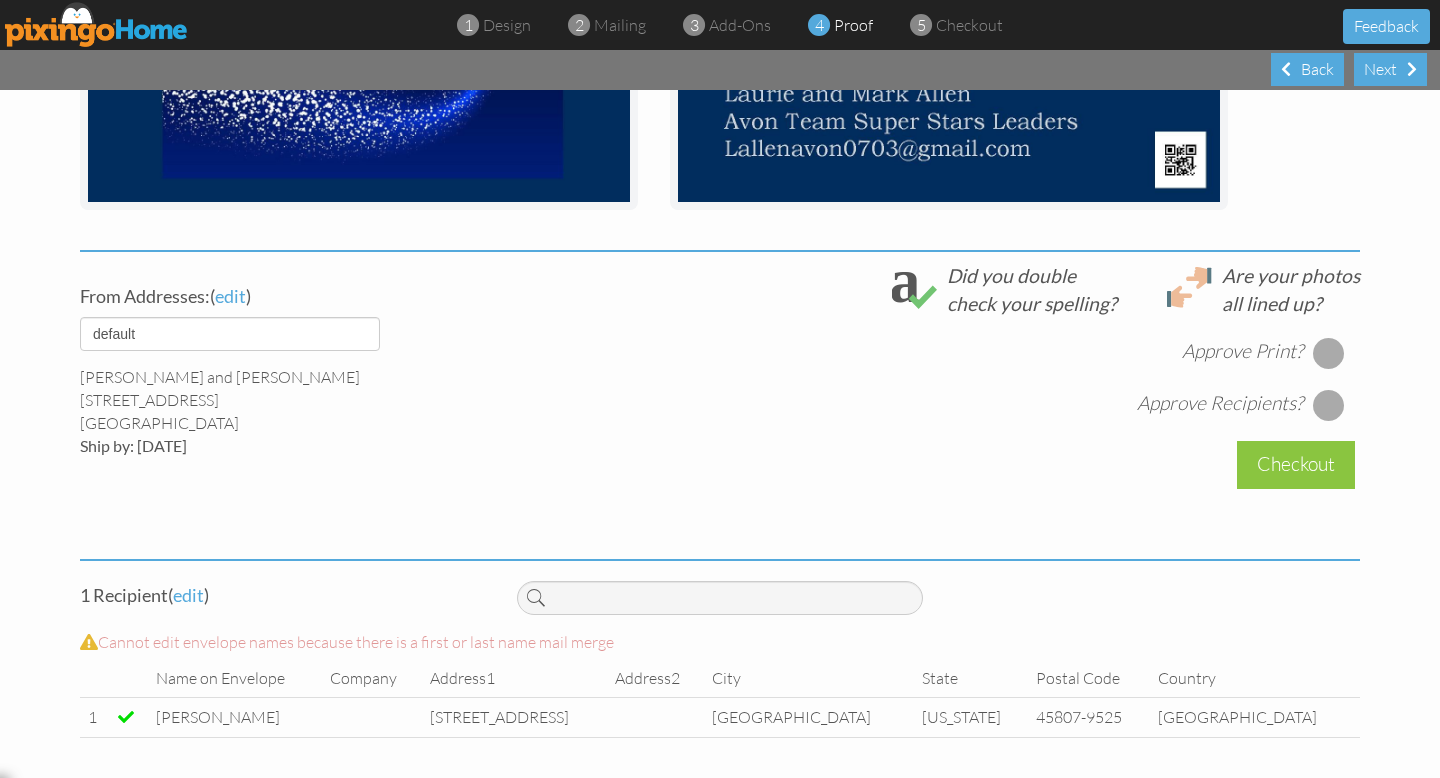 click at bounding box center [1329, 353] 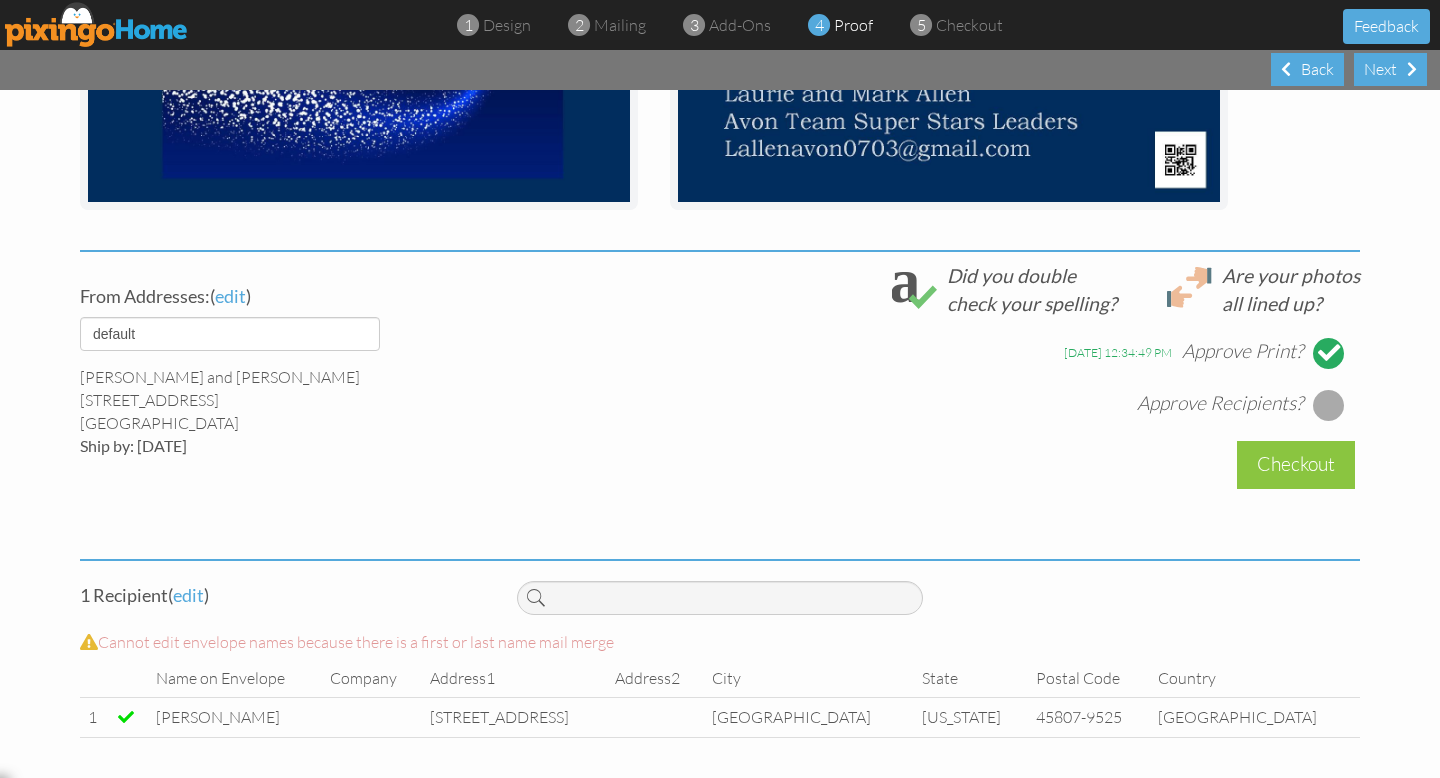 click at bounding box center (1329, 405) 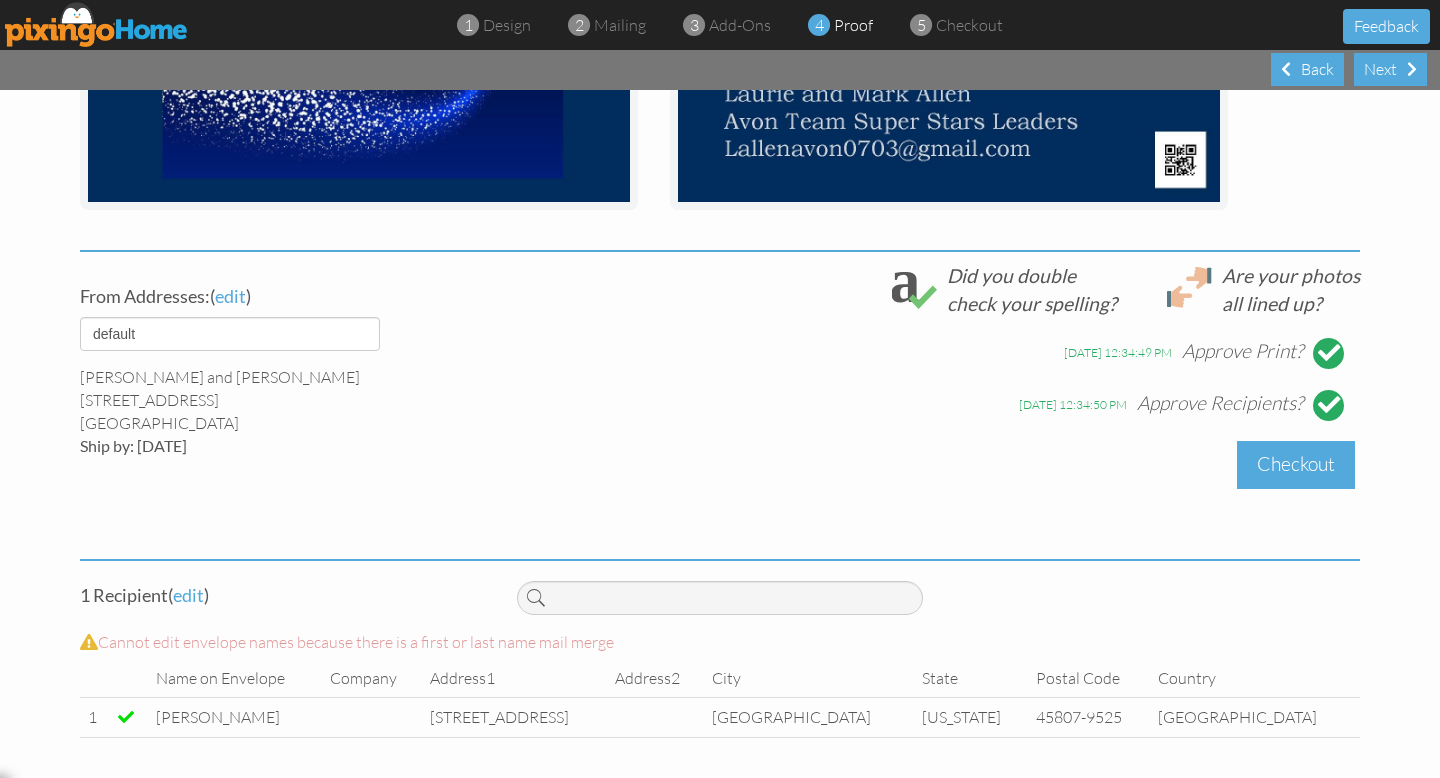 click on "Checkout" at bounding box center [1296, 464] 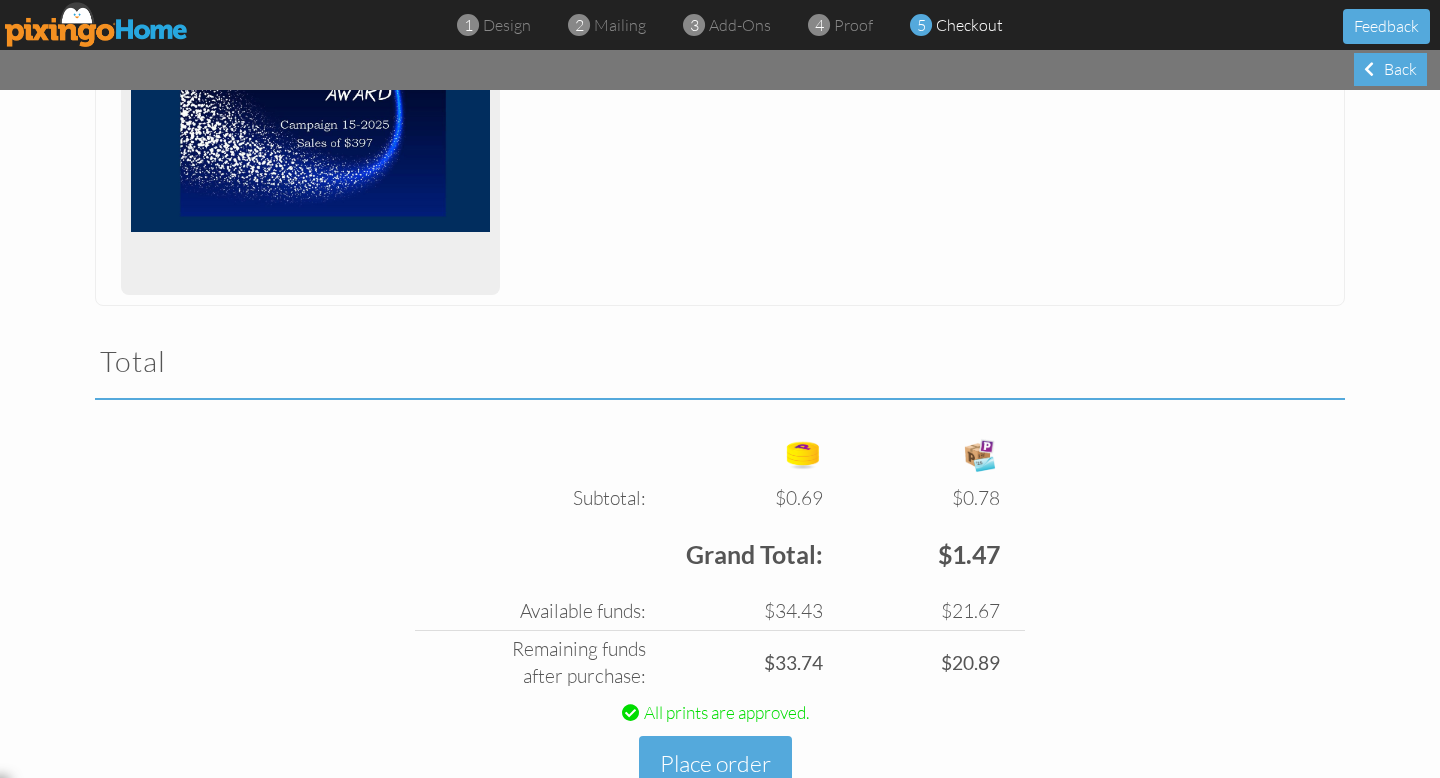 scroll, scrollTop: 491, scrollLeft: 0, axis: vertical 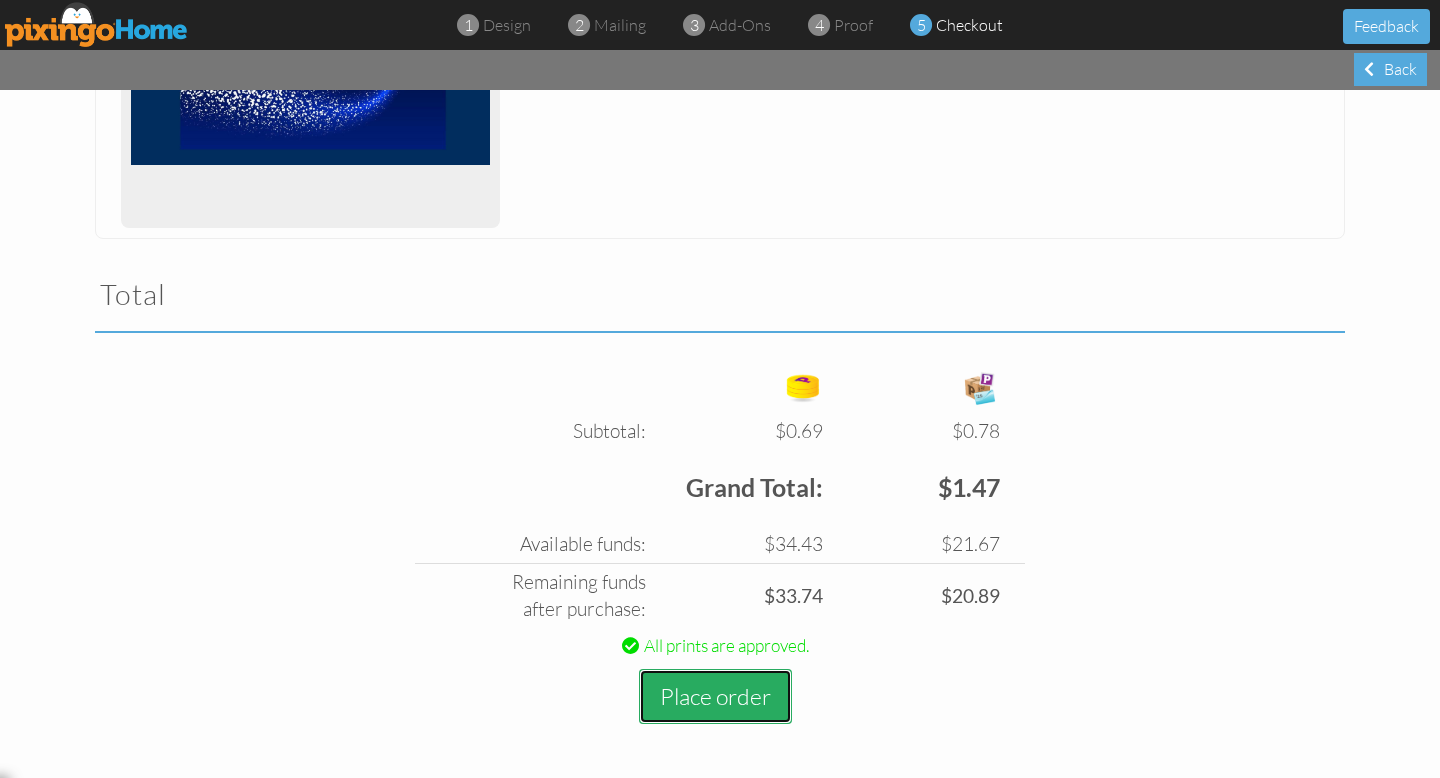 click on "Place order" at bounding box center [715, 696] 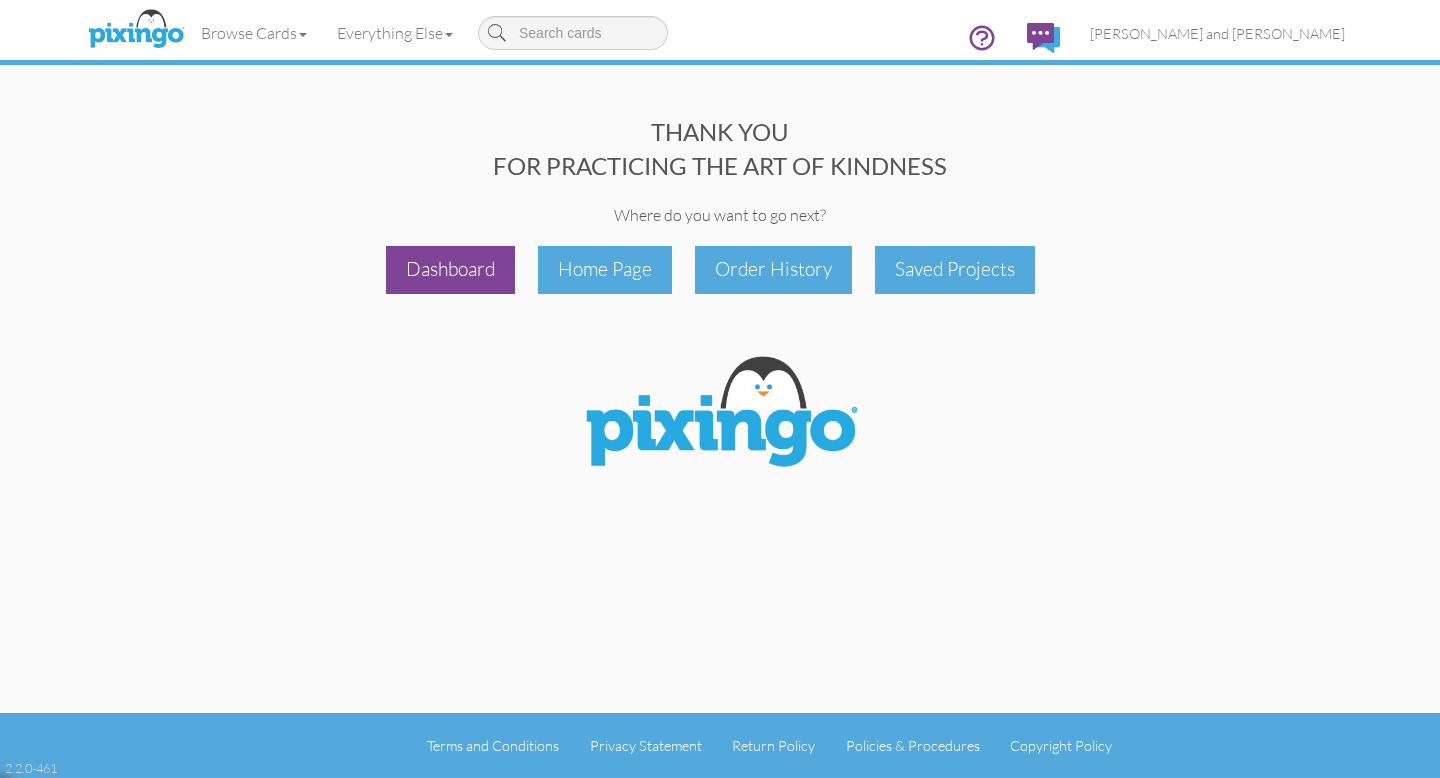 click on "Dashboard" at bounding box center [450, 269] 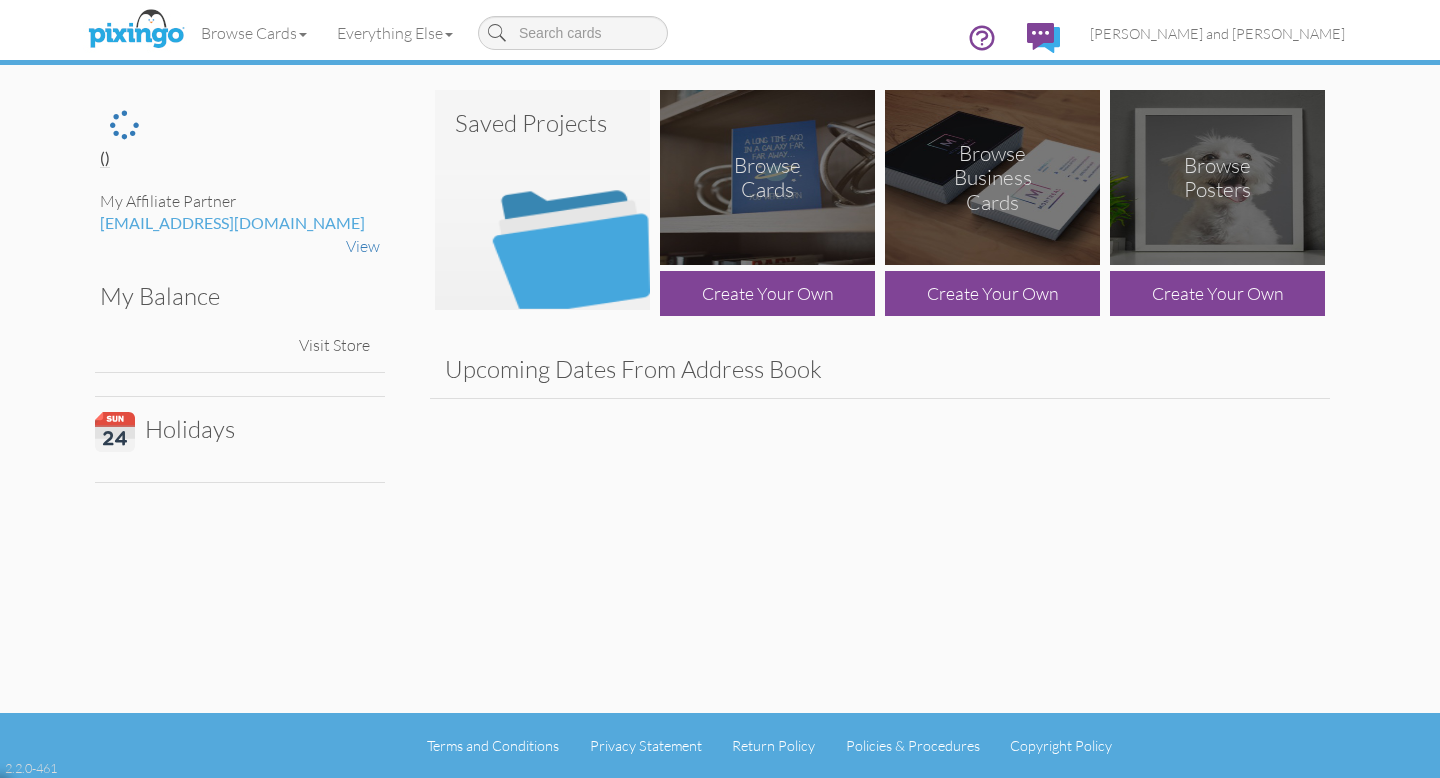 click at bounding box center [542, 200] 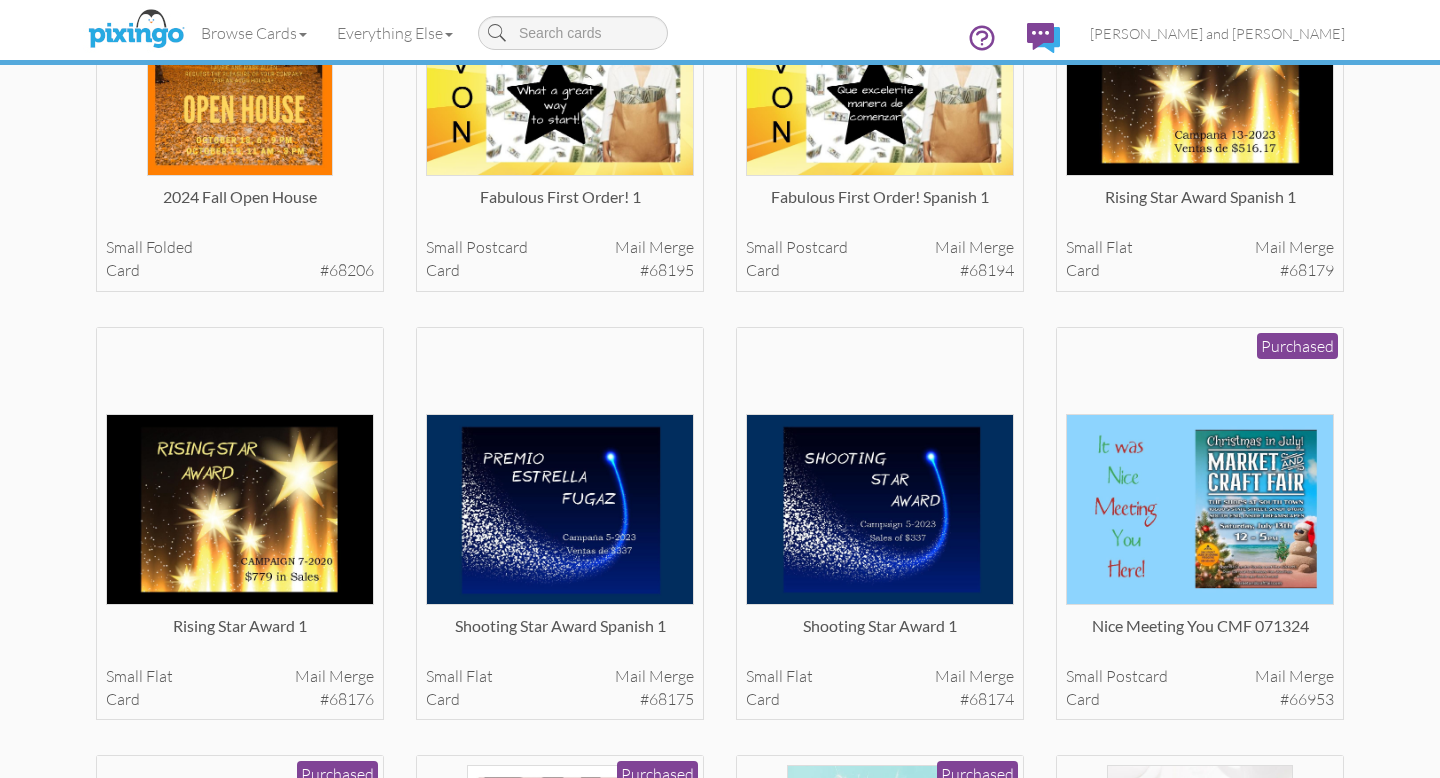 scroll, scrollTop: 1590, scrollLeft: 0, axis: vertical 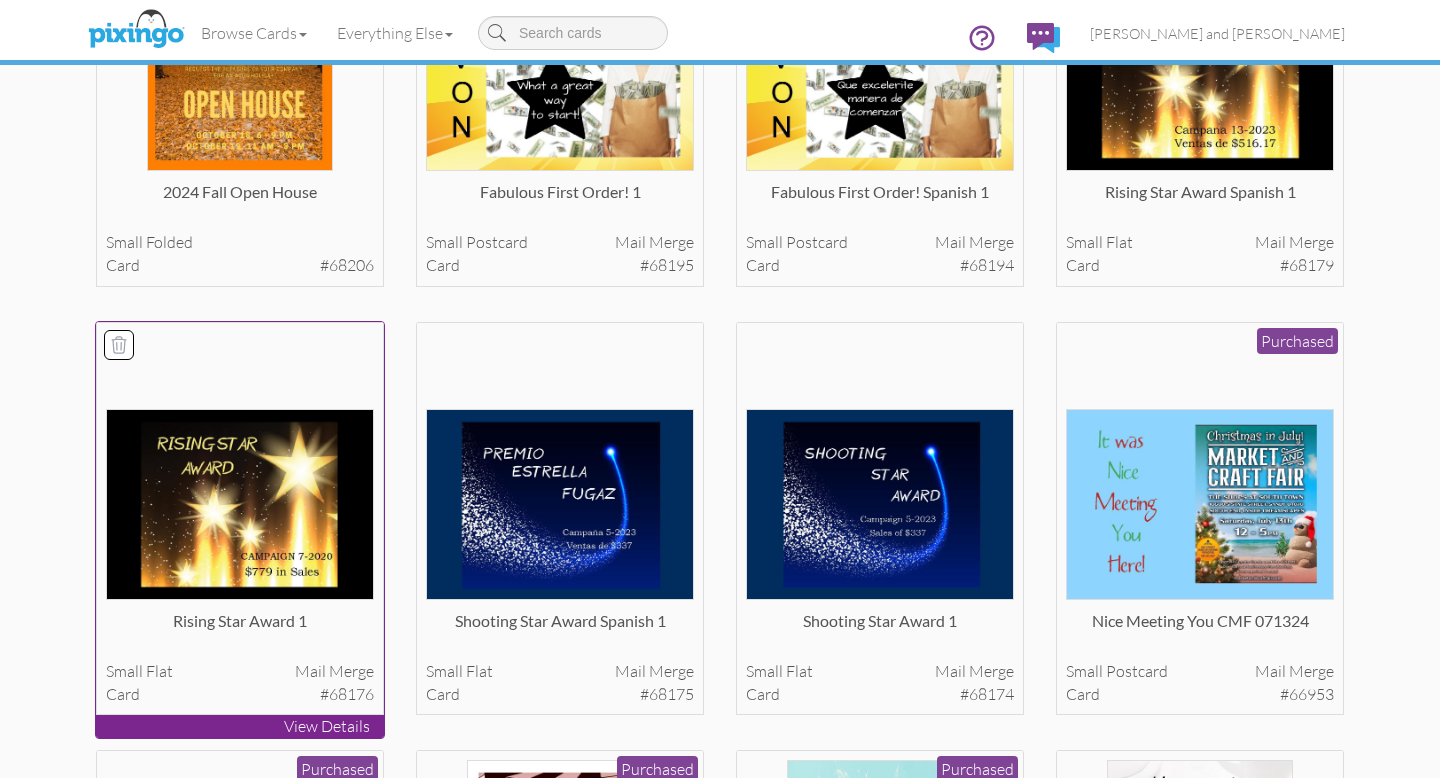 click at bounding box center (240, 504) 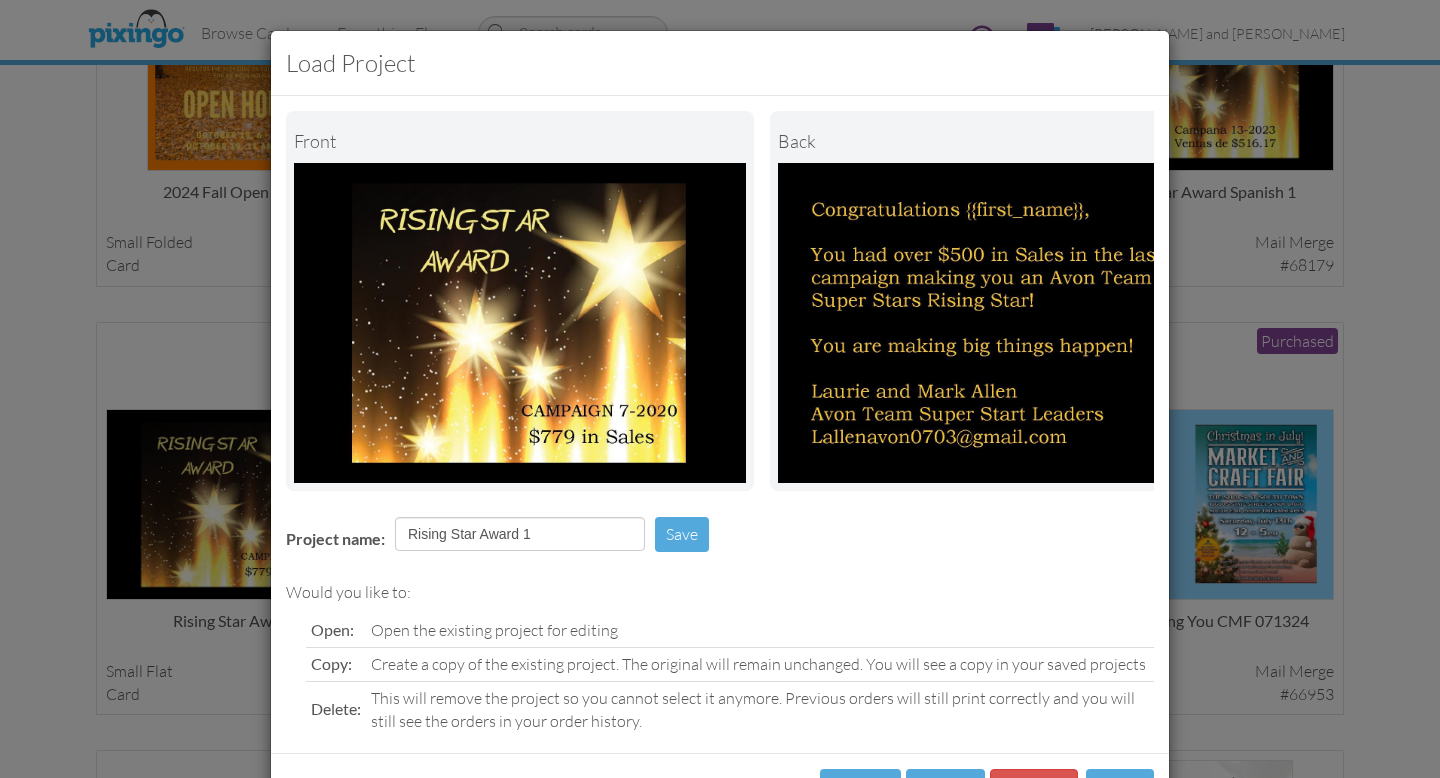 scroll, scrollTop: 81, scrollLeft: 0, axis: vertical 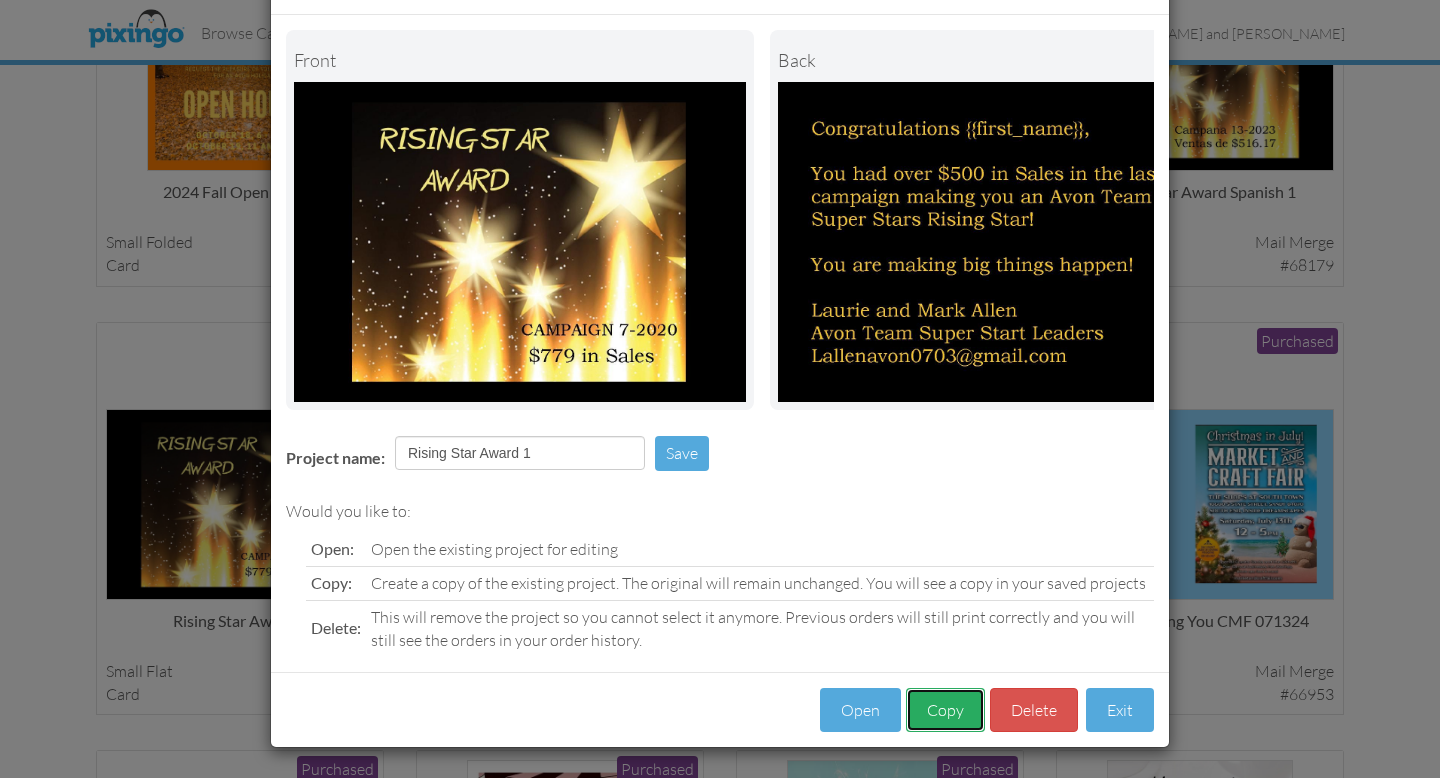 click on "Copy" at bounding box center (945, 710) 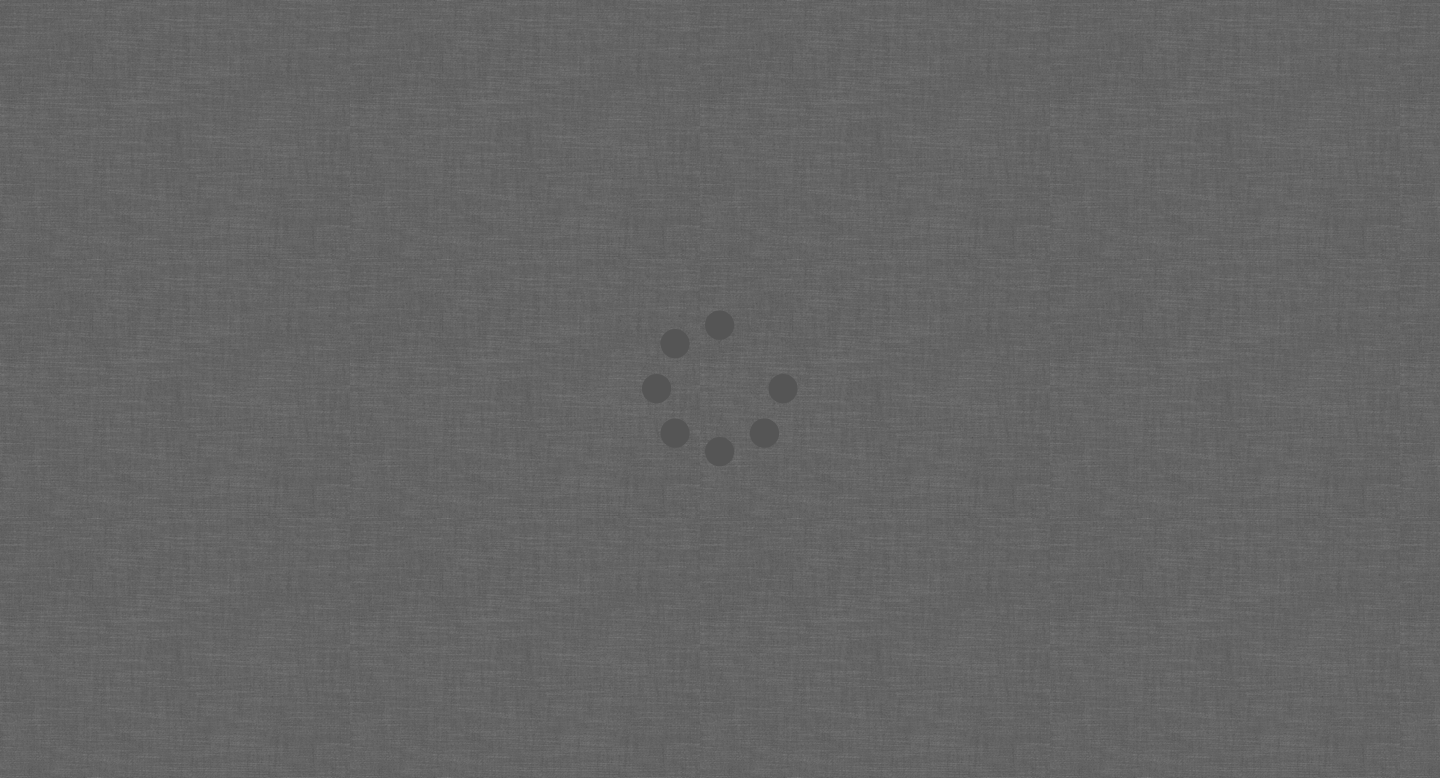scroll, scrollTop: 0, scrollLeft: 0, axis: both 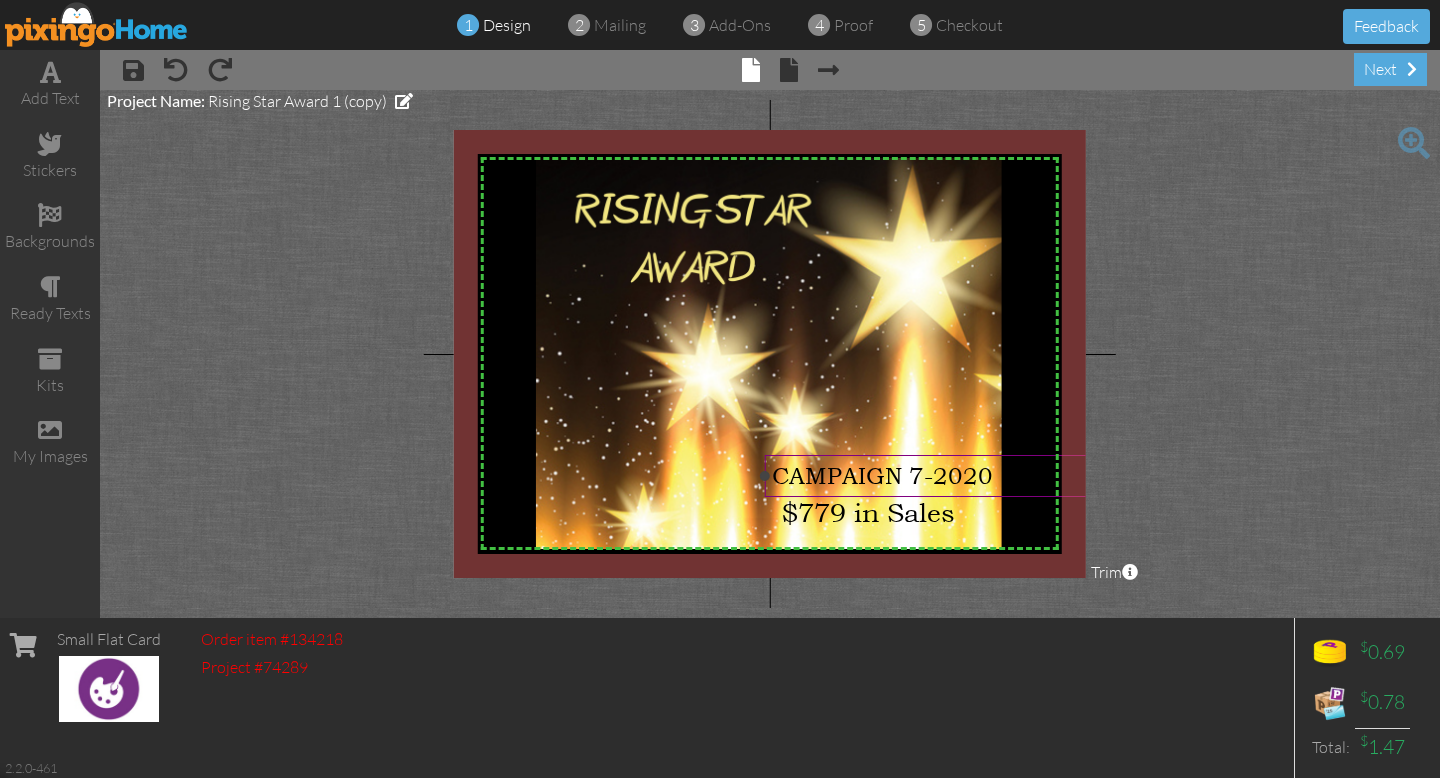 click on "CAMPAIGN 7-2020" at bounding box center [882, 476] 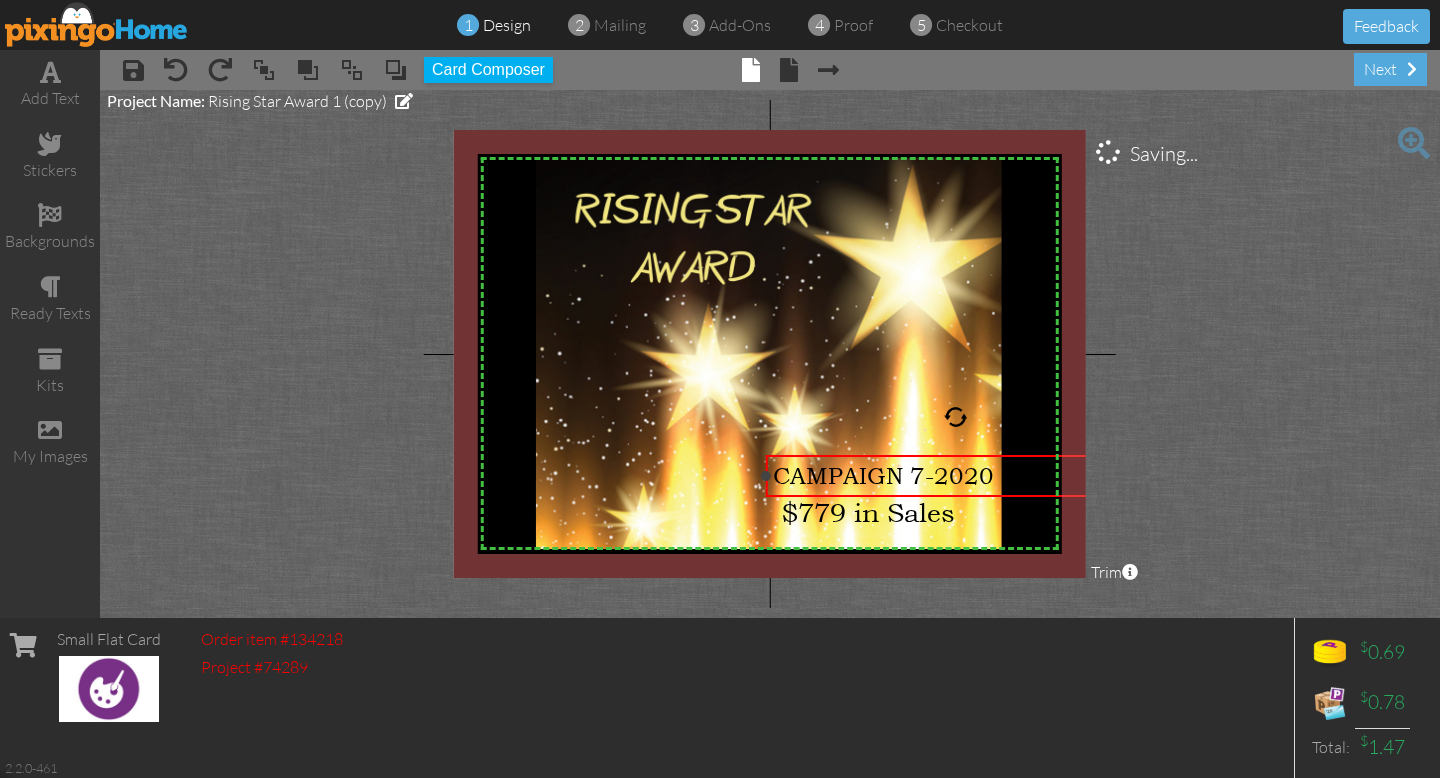 click on "CAMPAIGN 7-2020" at bounding box center [883, 476] 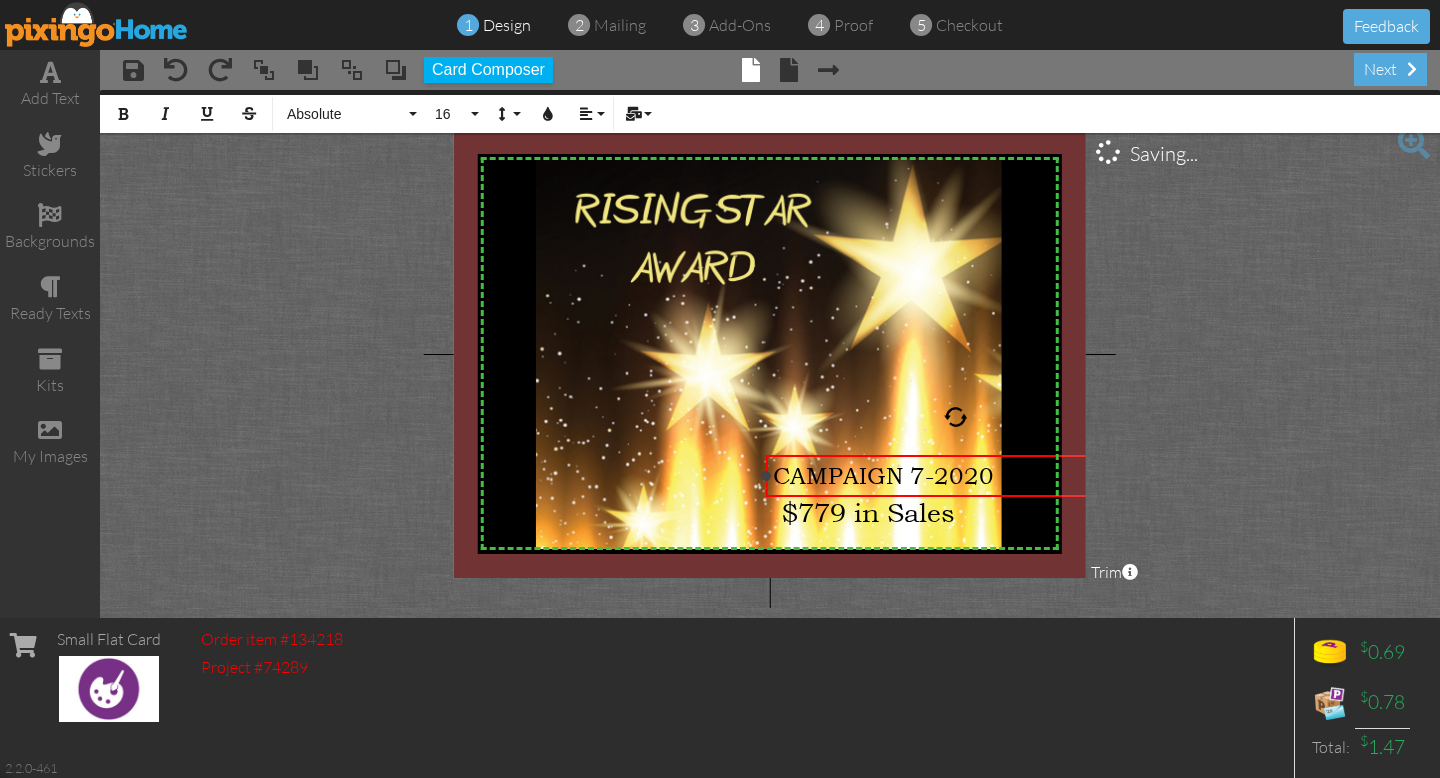 click on "CAMPAIGN 7-2020" at bounding box center [955, 476] 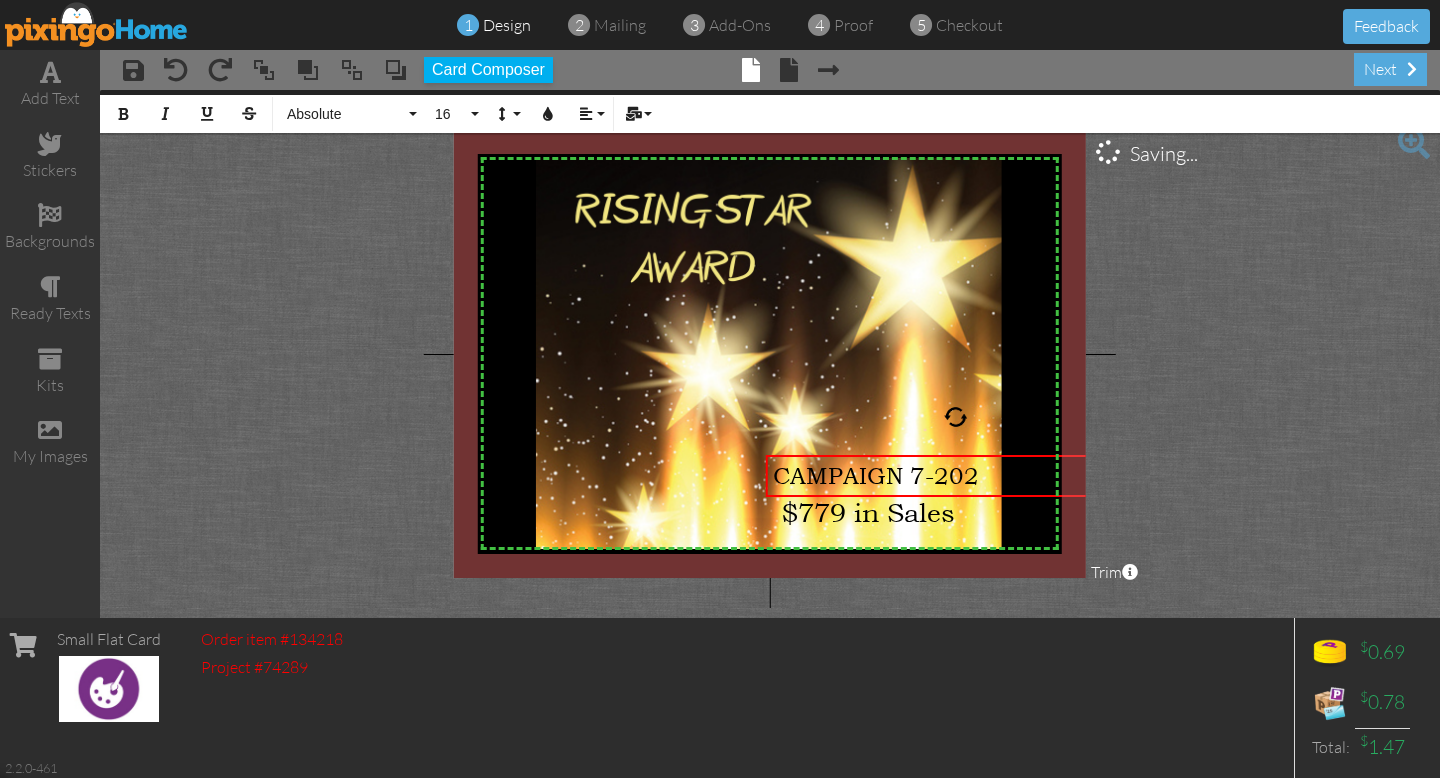 type 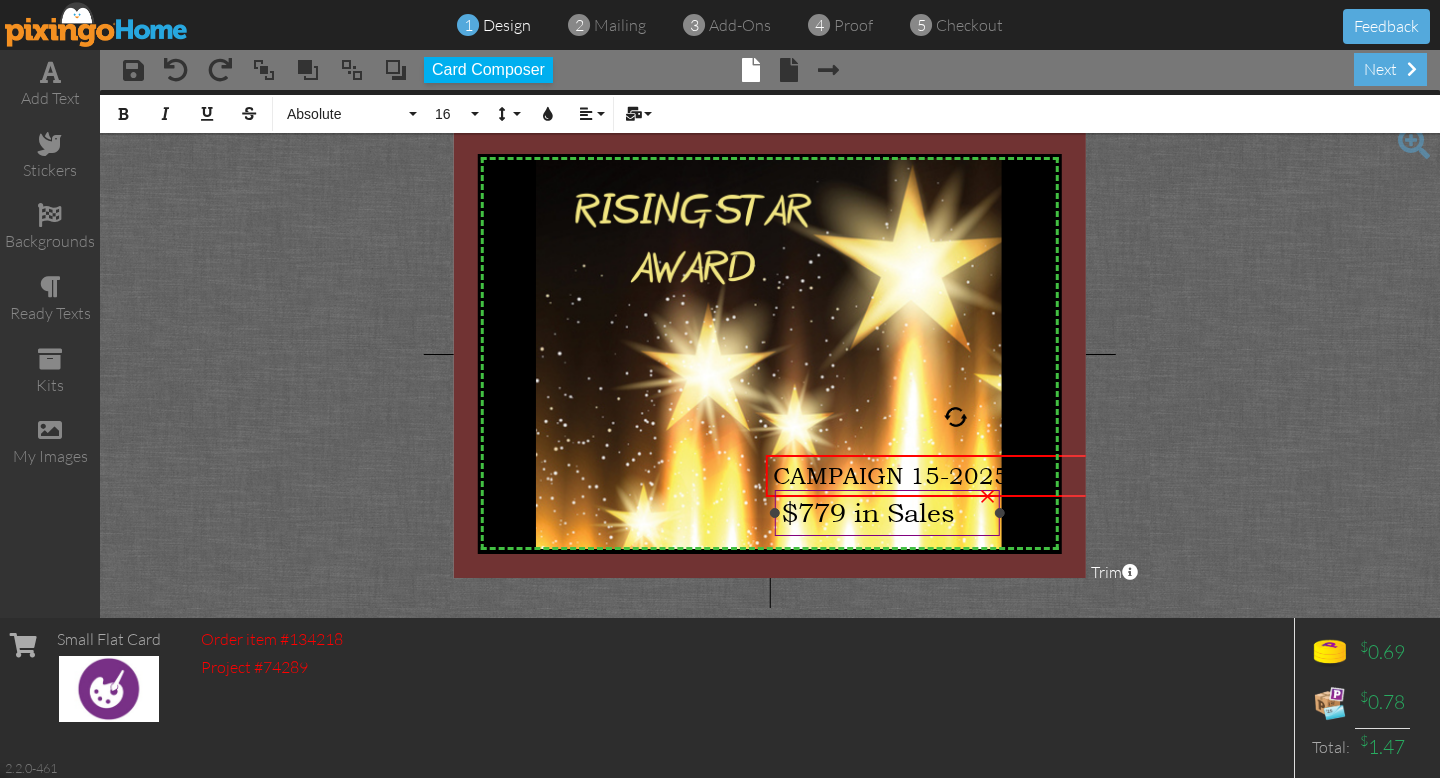 click on "$779 in Sales" at bounding box center (868, 512) 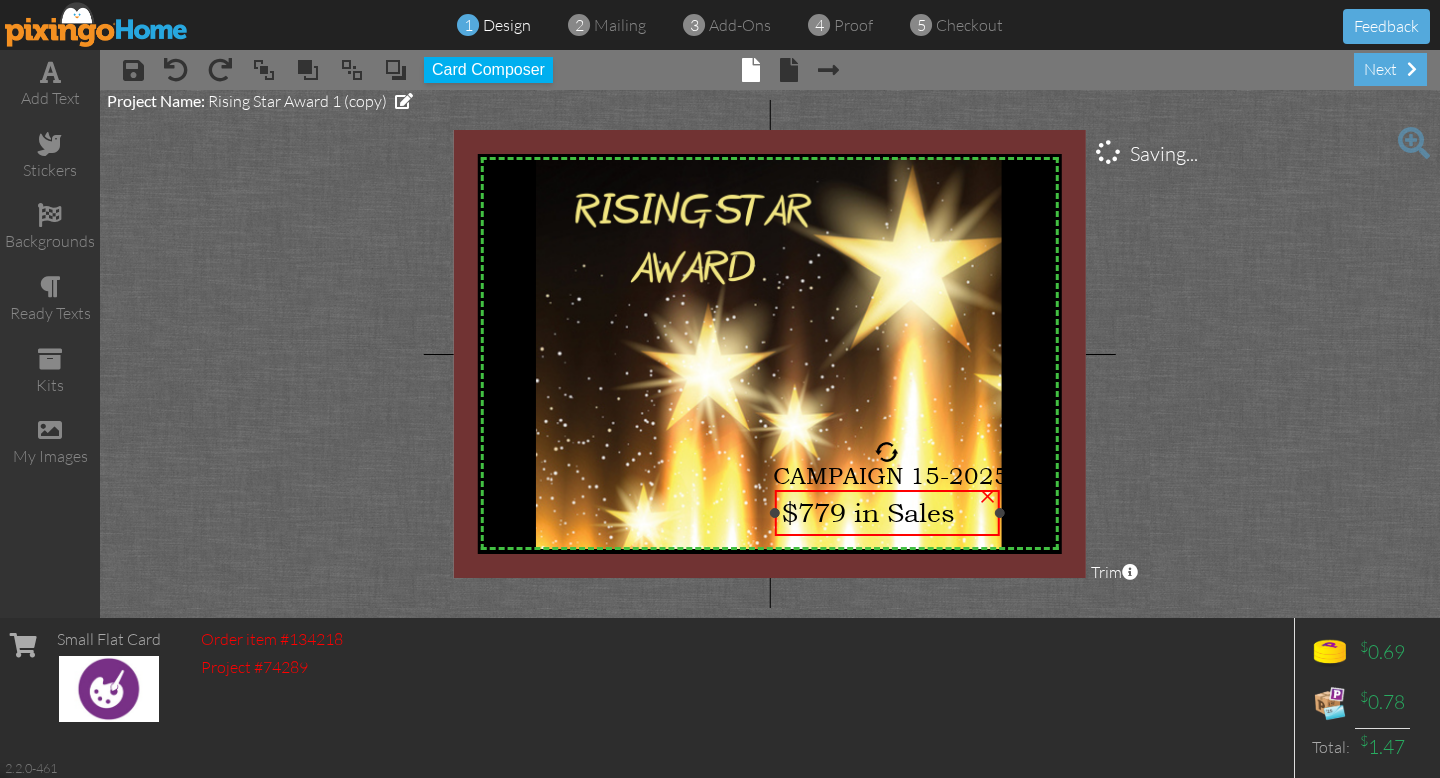 click on "$779 in Sales" at bounding box center [868, 512] 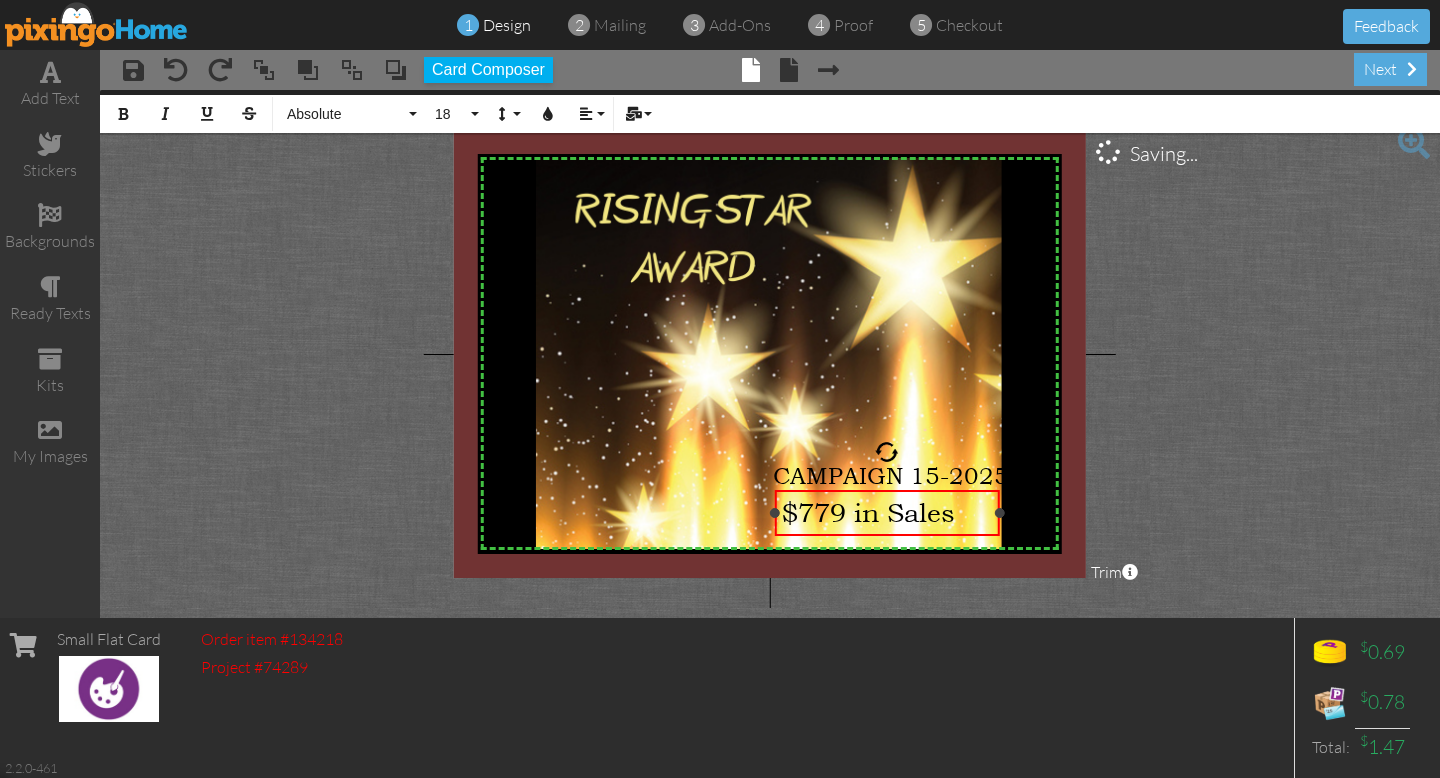 click on "$779 in Sales" at bounding box center [868, 512] 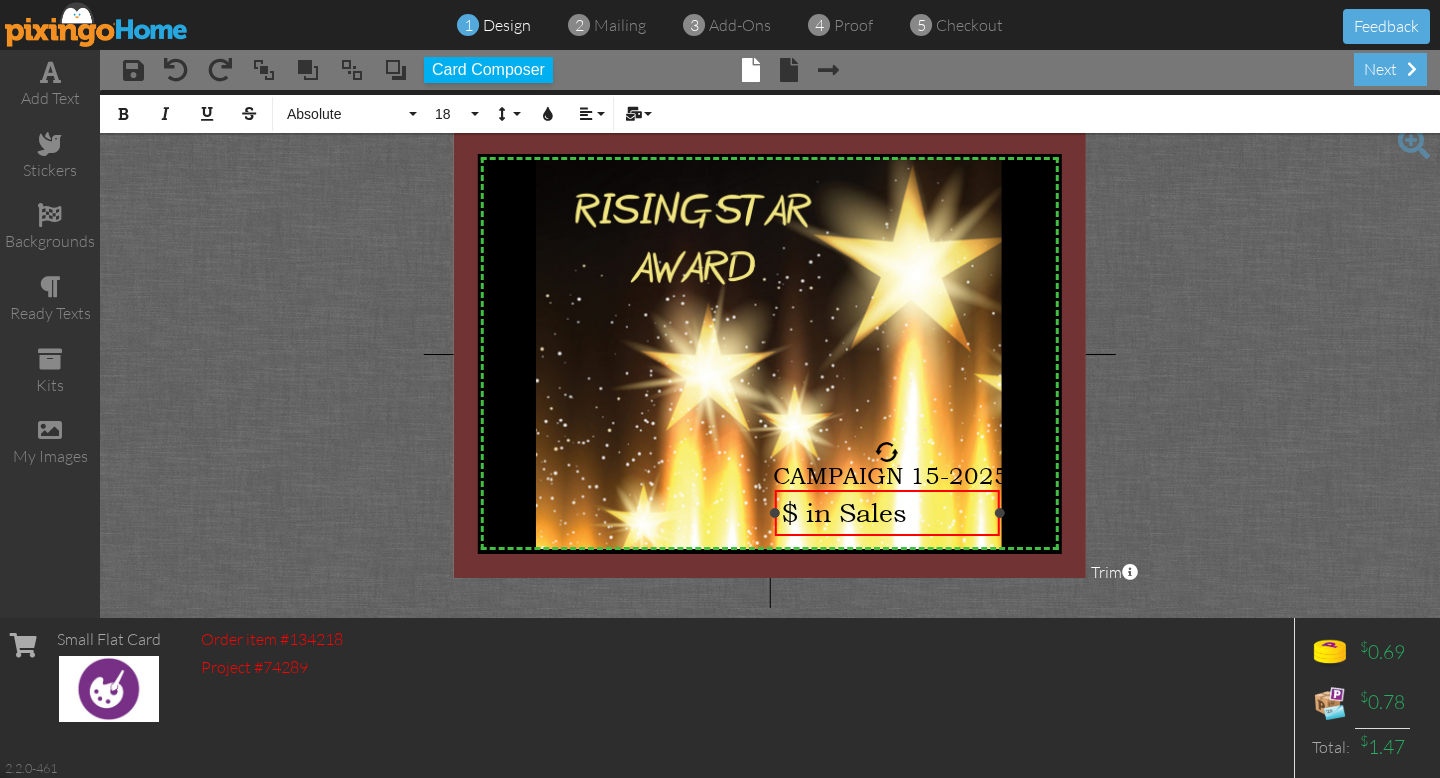 type 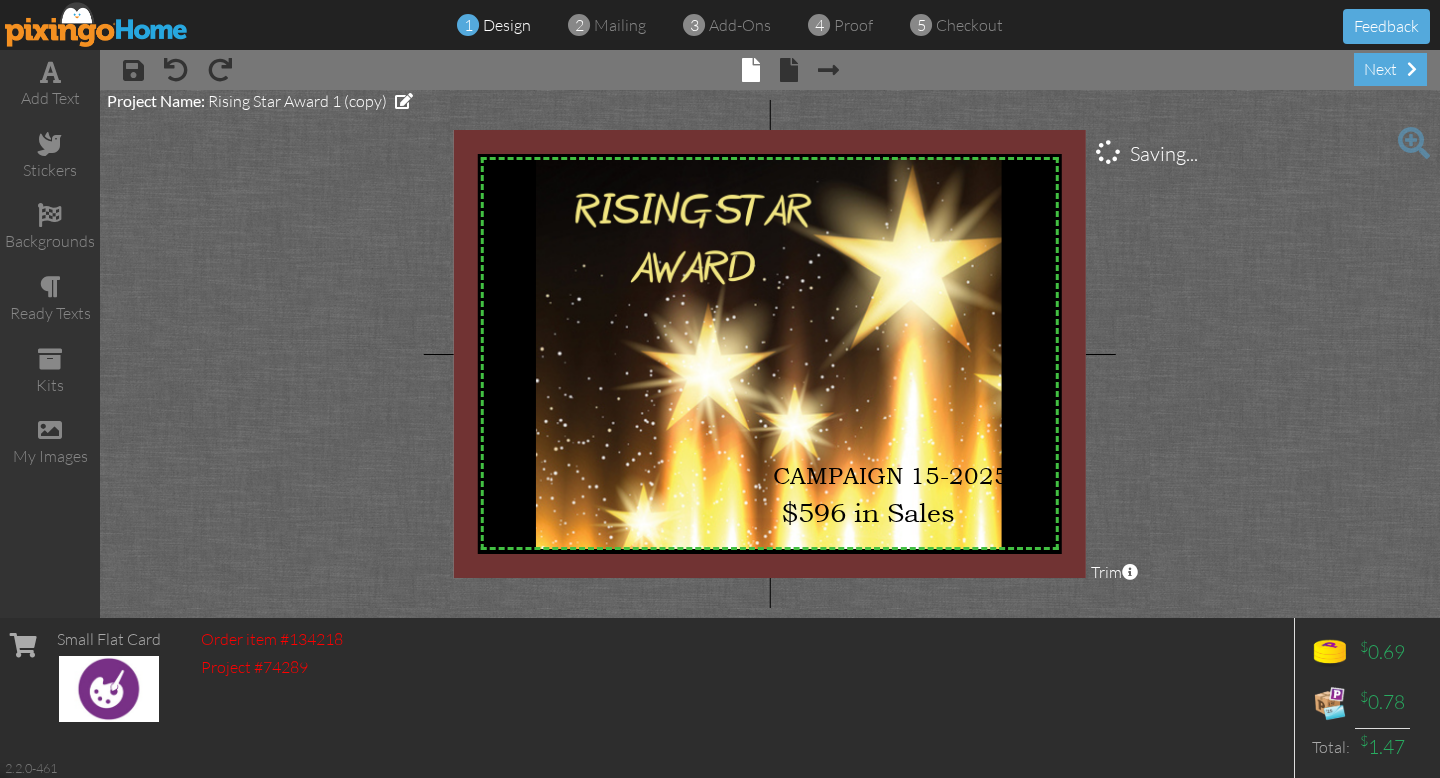 click on "X X X X X X X X X X X X X X X X X X X X X X X X X X X X X X X X X X X X X X X X X X X X X X X X X X X X X X X X X X X X X X X X X X X X X X X X X X X X X X X X X X X X X X X X X X X X X X X X × × CAMPAIGN 15-2025 × $596 in Sales ×
Saving...
Project Name:
Rising Star Award 1 (copy)
Trim
×
About the red and green reference lines
Area inside the
green dashed line
represents a safe zone where all work will be visible on the final
print.
The
red trim zone   represents where the print
is expected to be cut." at bounding box center [770, 354] 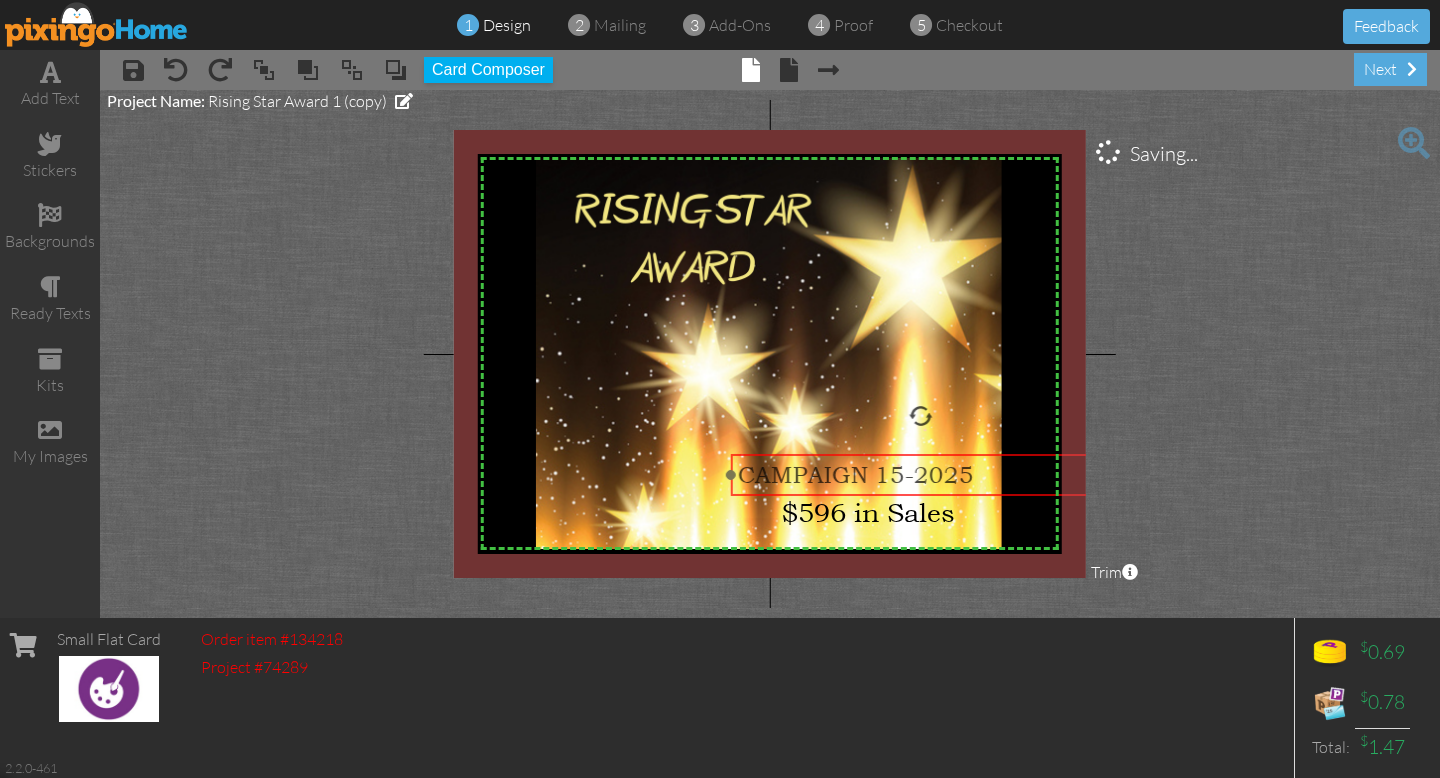 drag, startPoint x: 900, startPoint y: 476, endPoint x: 865, endPoint y: 476, distance: 35 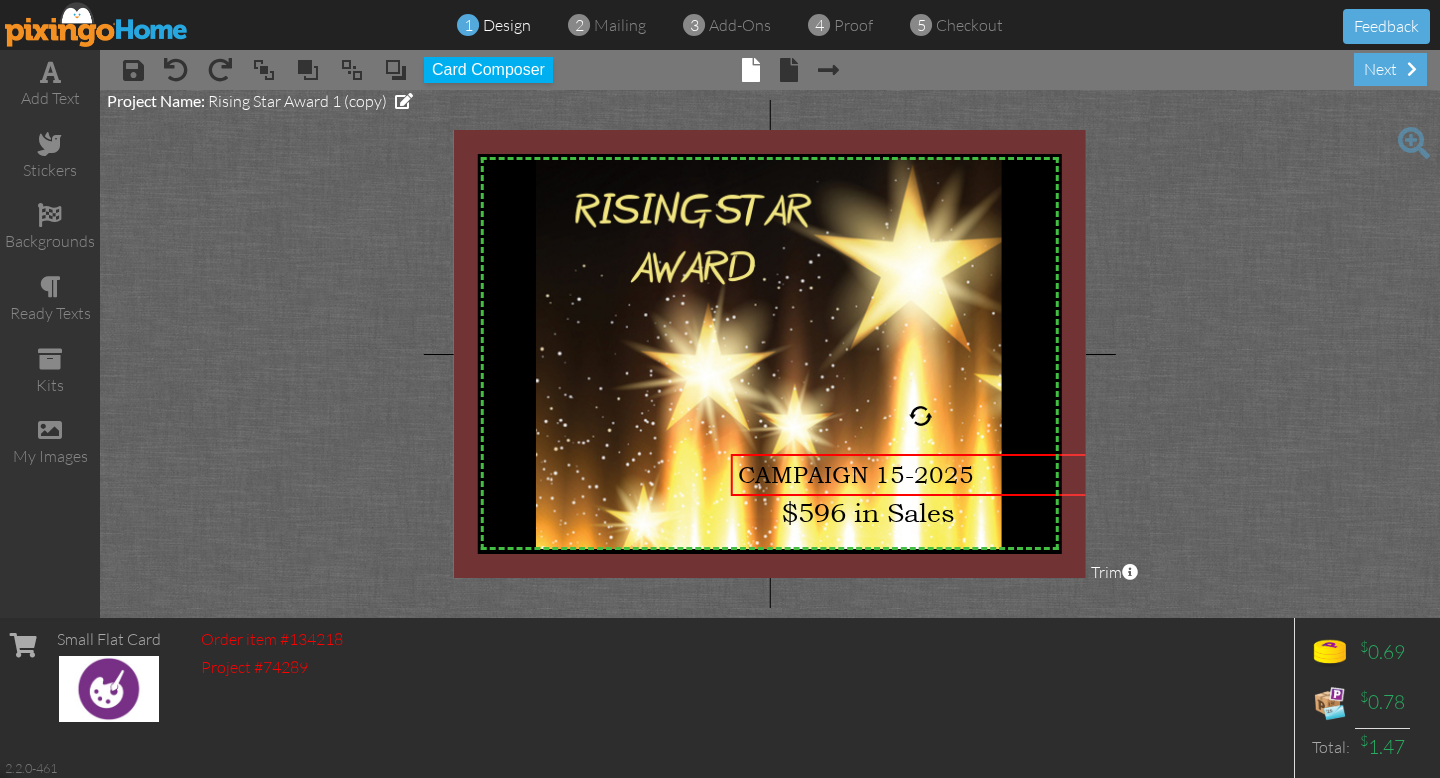 click on "X X X X X X X X X X X X X X X X X X X X X X X X X X X X X X X X X X X X X X X X X X X X X X X X X X X X X X X X X X X X X X X X X X X X X X X X X X X X X X X X X X X X X X X X X X X X X X X X × × CAMPAIGN 15-2025 × $596 in Sales ×
Saving...
Project Name:
Rising Star Award 1 (copy)
Trim
×
About the red and green reference lines
Area inside the
green dashed line
represents a safe zone where all work will be visible on the final
print.
The
red trim zone   represents where the print
is expected to be cut." at bounding box center [770, 354] 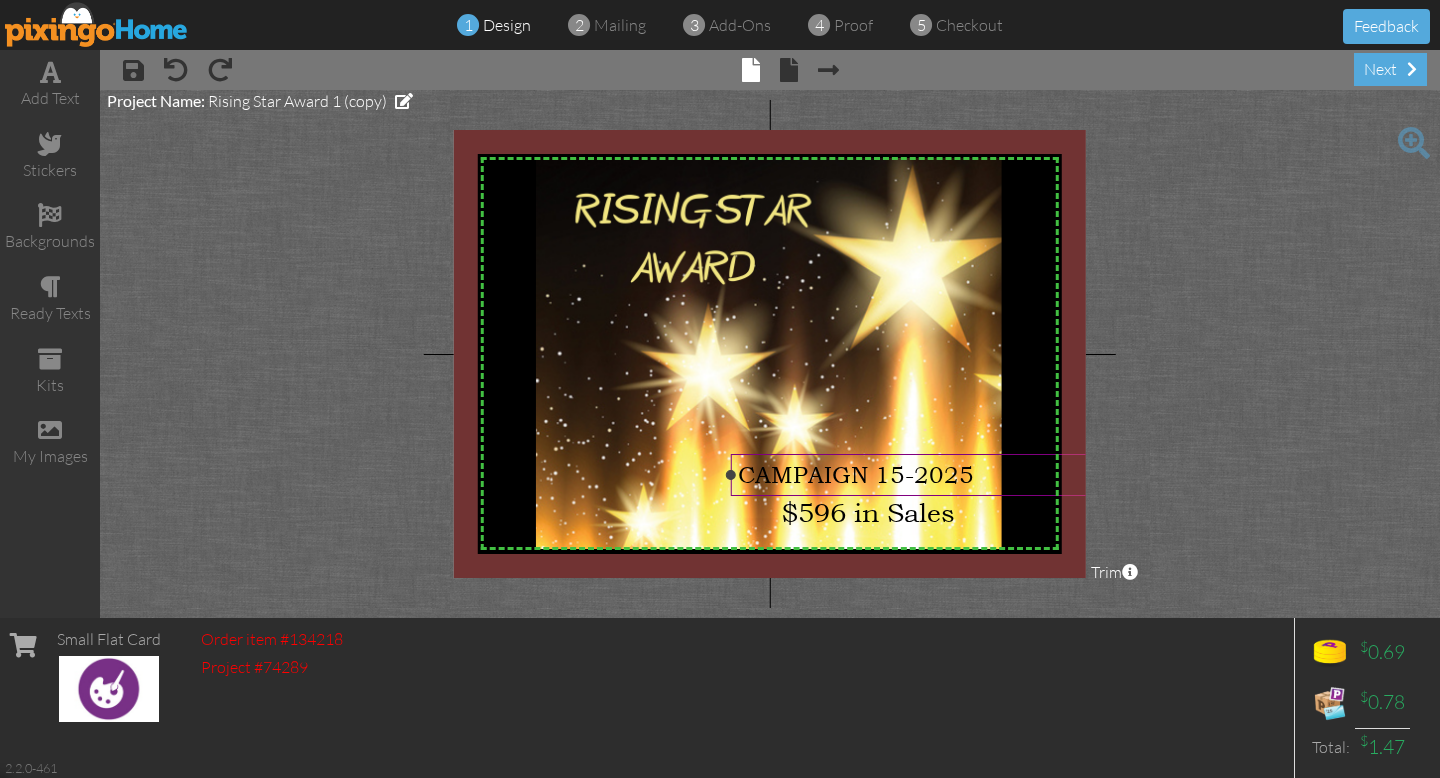 click on "CAMPAIGN 15-2025" at bounding box center (856, 475) 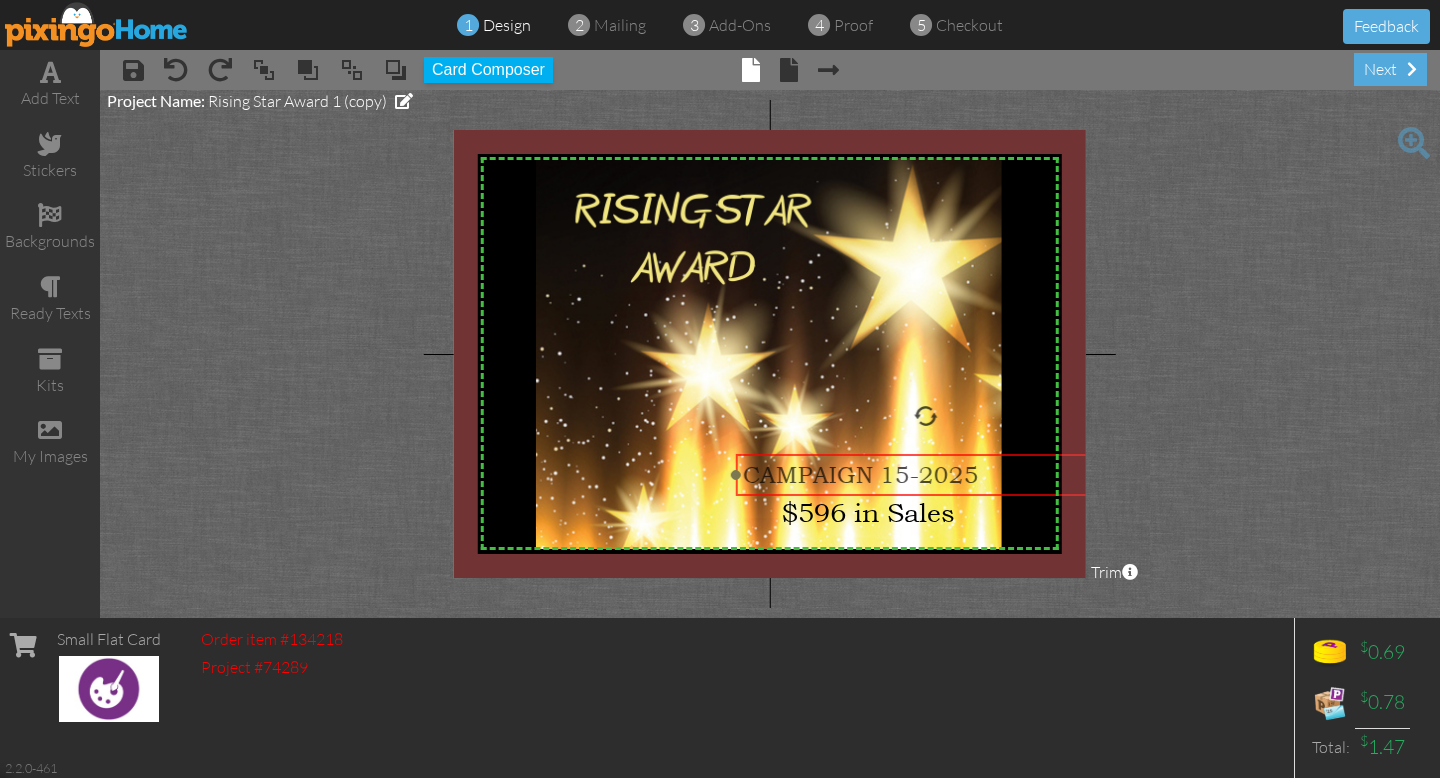 click on "CAMPAIGN 15-2025" at bounding box center [861, 475] 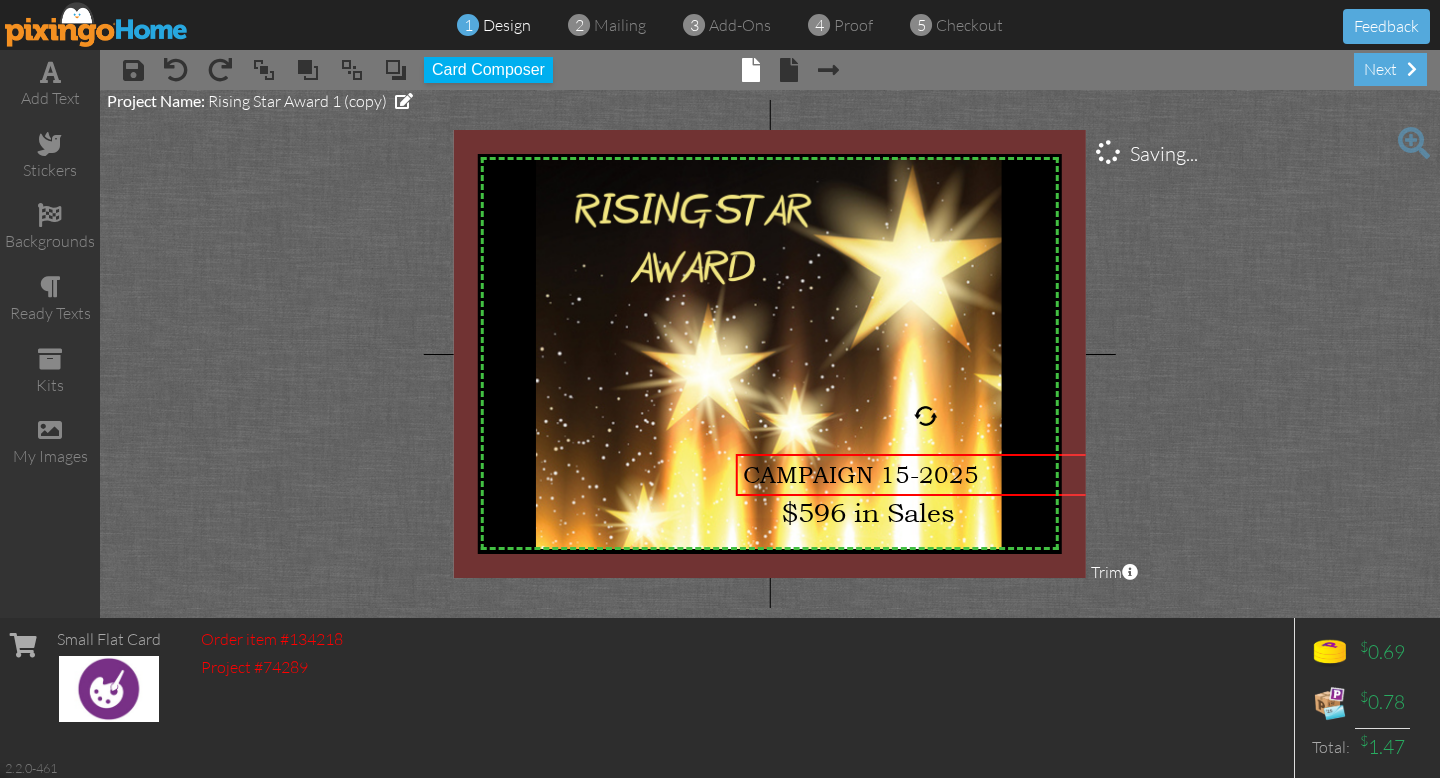 click on "X X X X X X X X X X X X X X X X X X X X X X X X X X X X X X X X X X X X X X X X X X X X X X X X X X X X X X X X X X X X X X X X X X X X X X X X X X X X X X X X X X X X X X X X X X X X X X X X × × CAMPAIGN 15-2025 × $596 in Sales ×
Saving...
Project Name:
Rising Star Award 1 (copy)
Trim
×
About the red and green reference lines
Area inside the
green dashed line
represents a safe zone where all work will be visible on the final
print.
The
red trim zone   represents where the print
is expected to be cut." at bounding box center [770, 354] 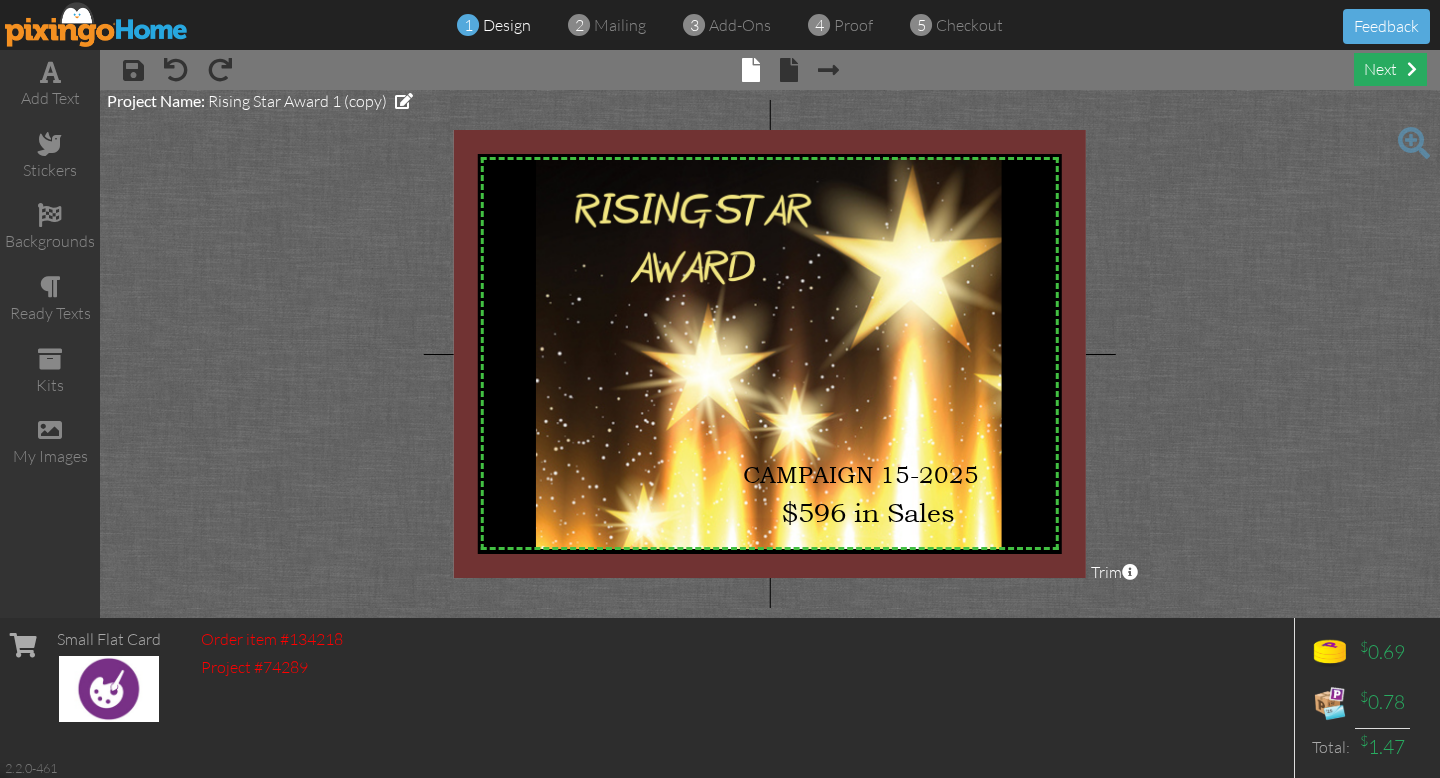 click on "next" at bounding box center [1390, 69] 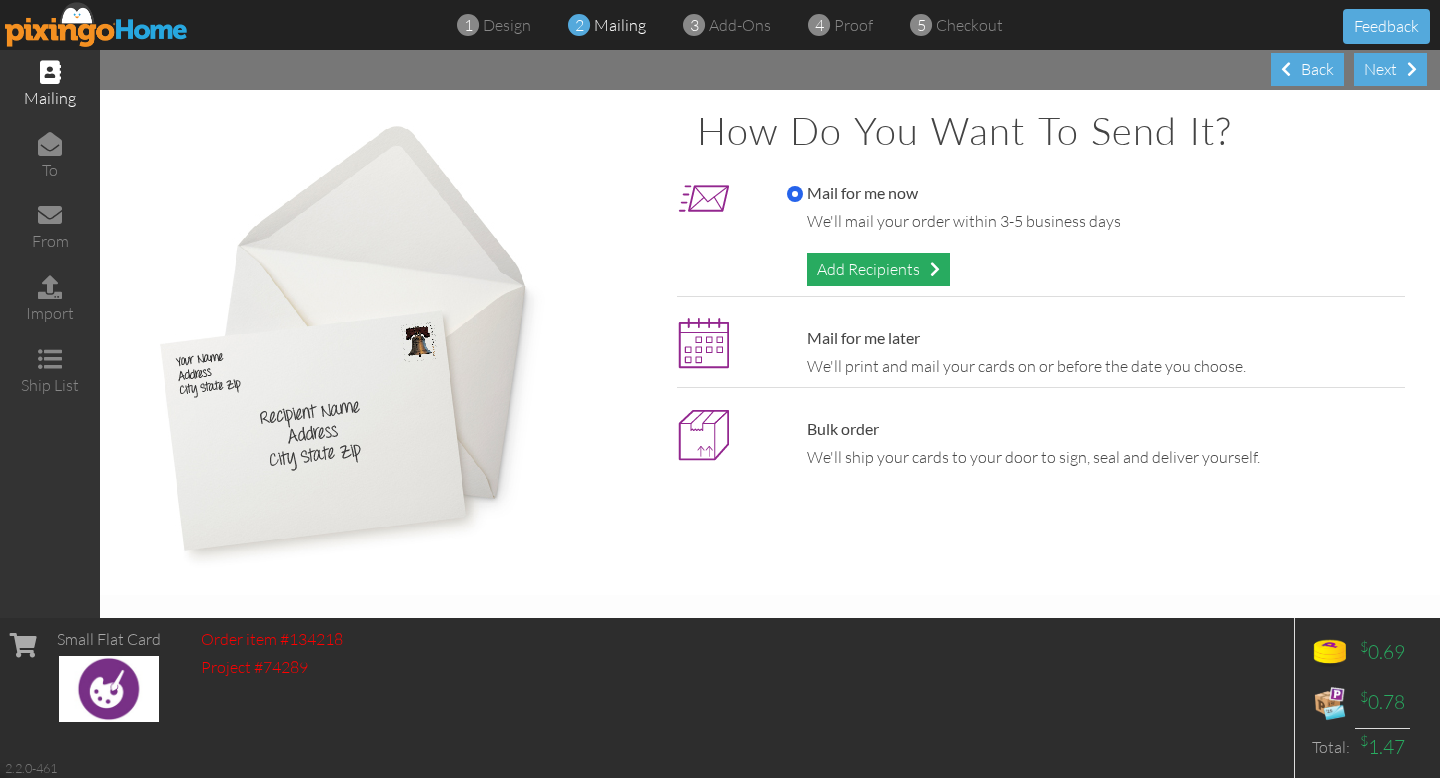 click on "Add Recipients" at bounding box center (878, 269) 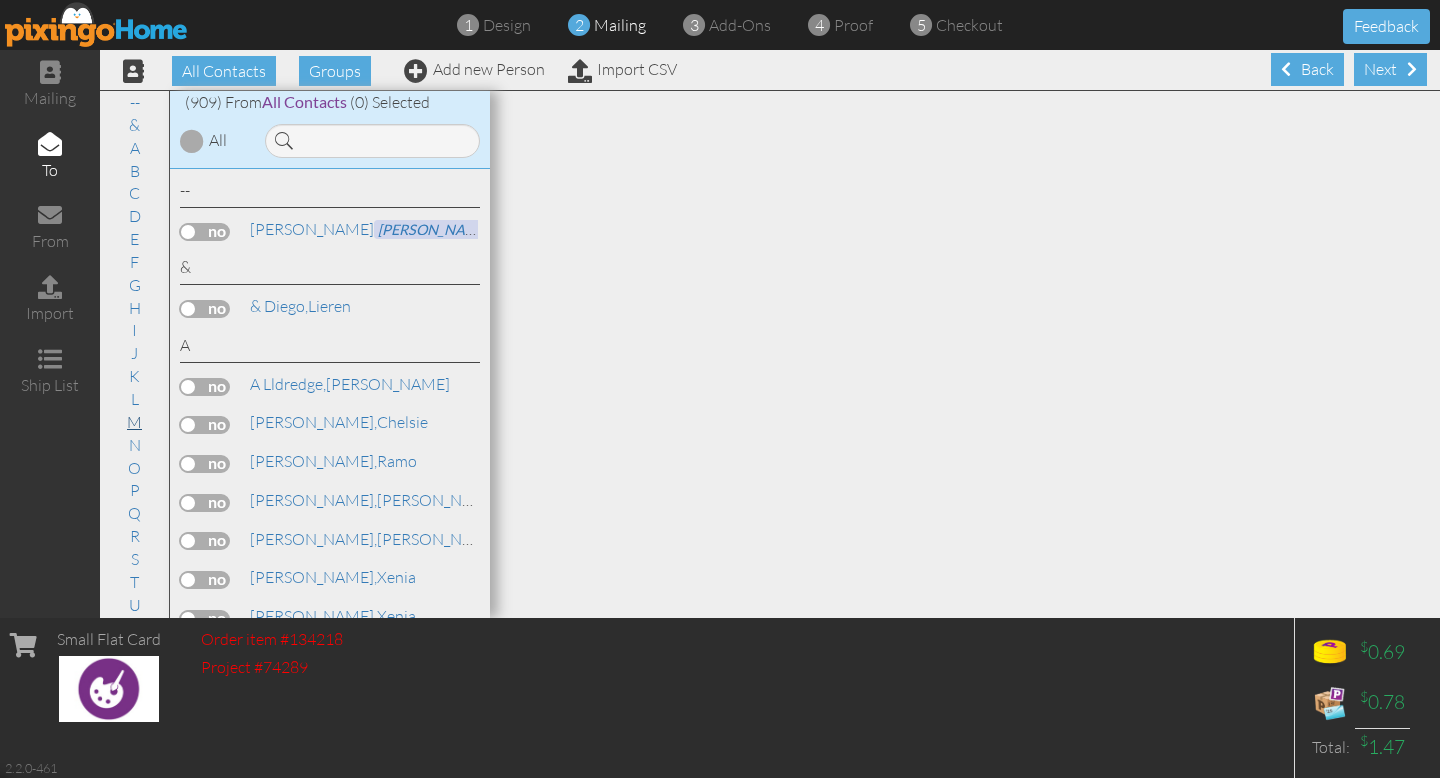 scroll, scrollTop: 90, scrollLeft: 0, axis: vertical 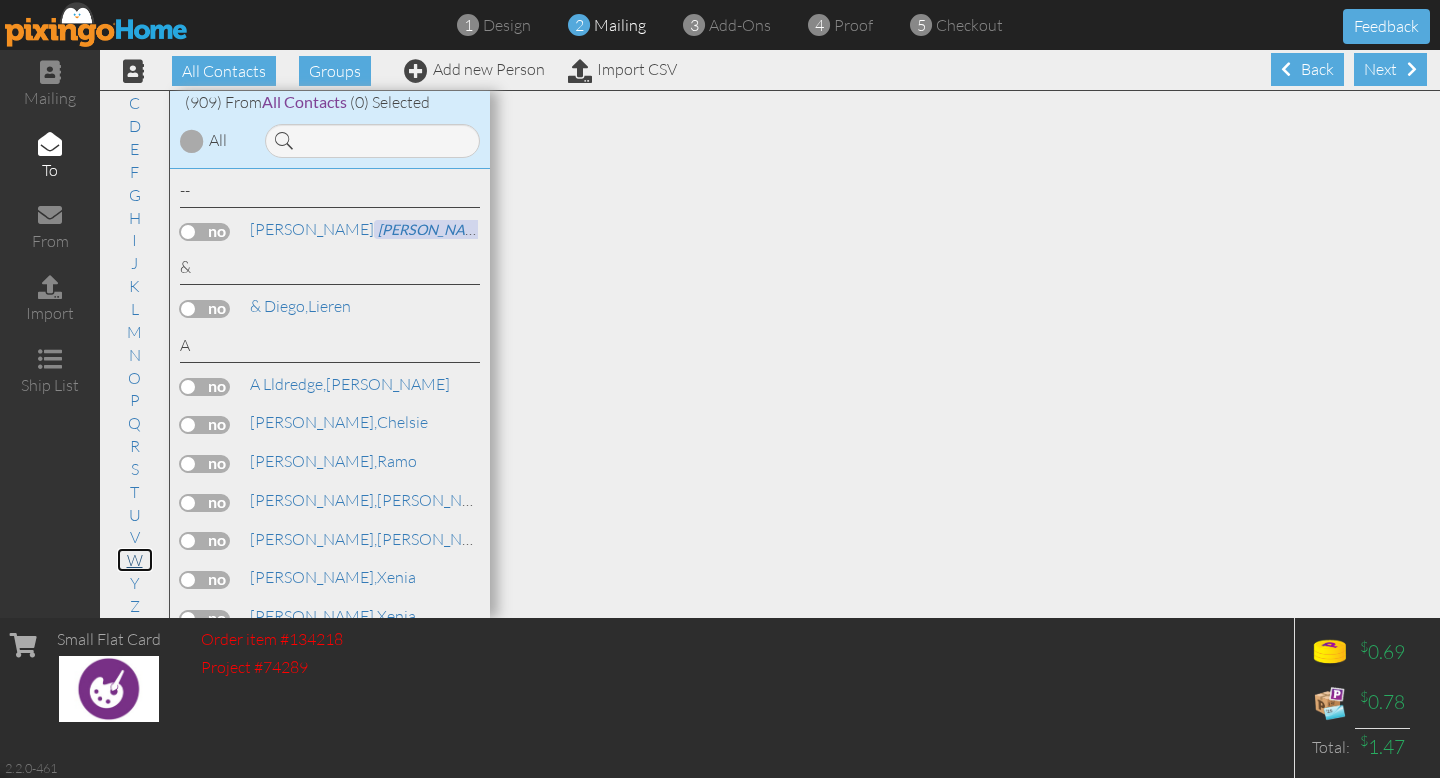 click on "W" at bounding box center (135, 560) 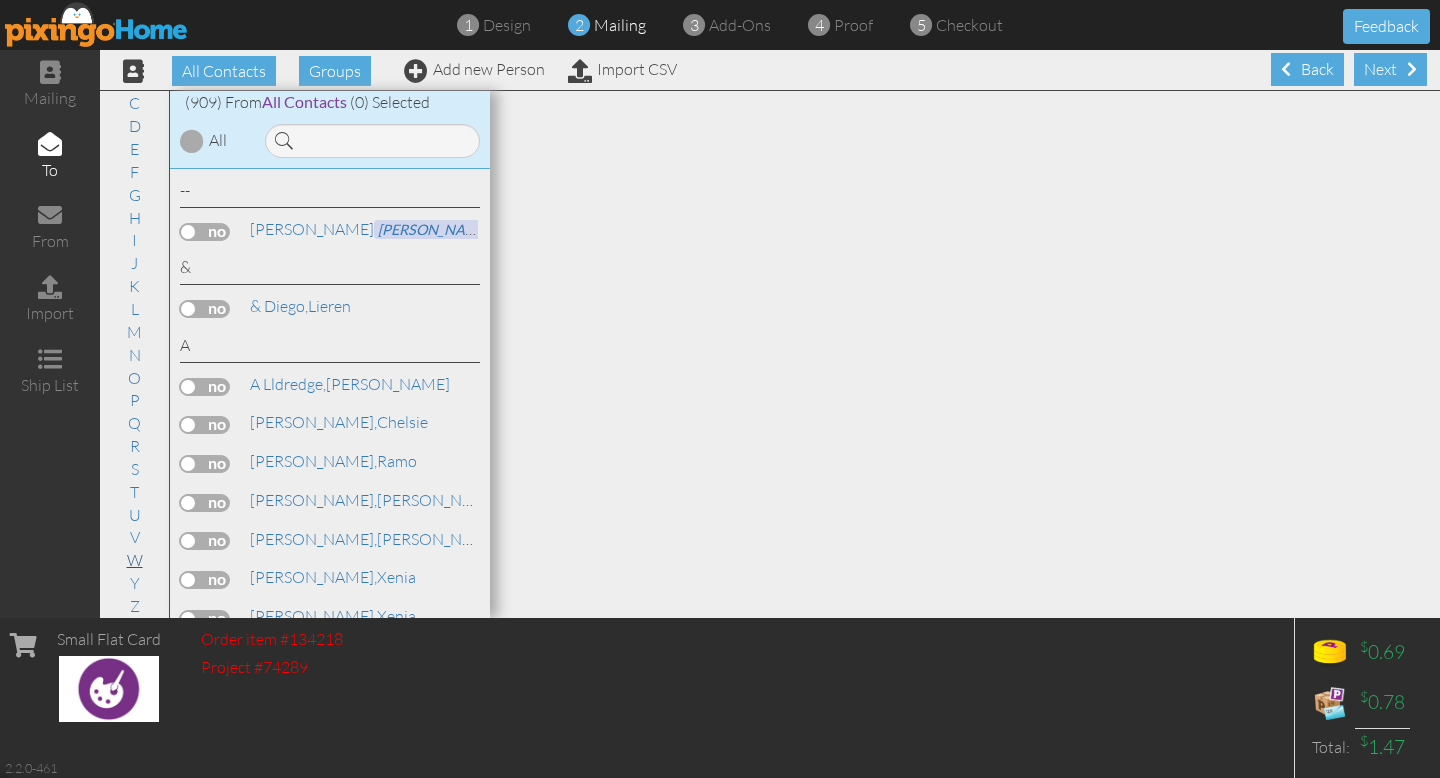 scroll, scrollTop: 32651, scrollLeft: 0, axis: vertical 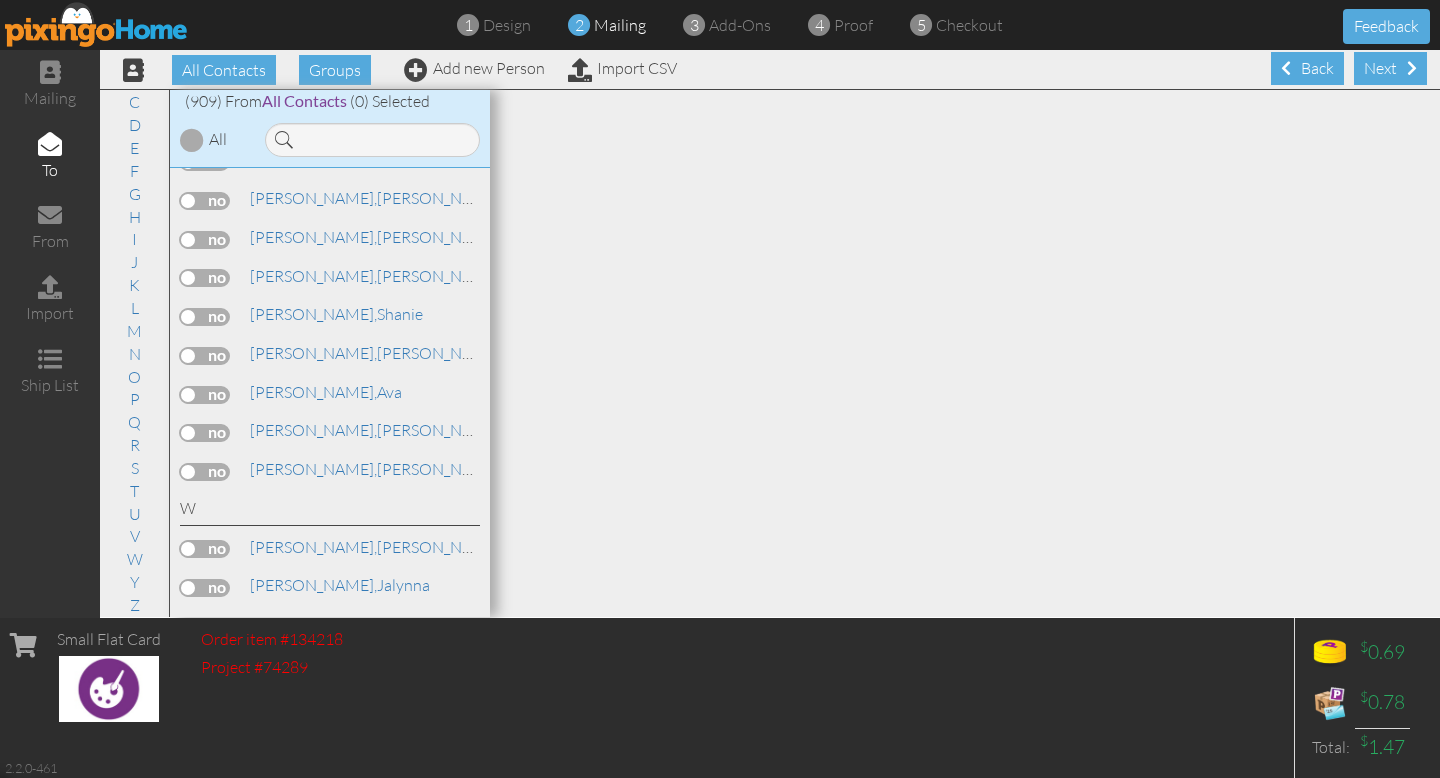 click at bounding box center [205, 936] 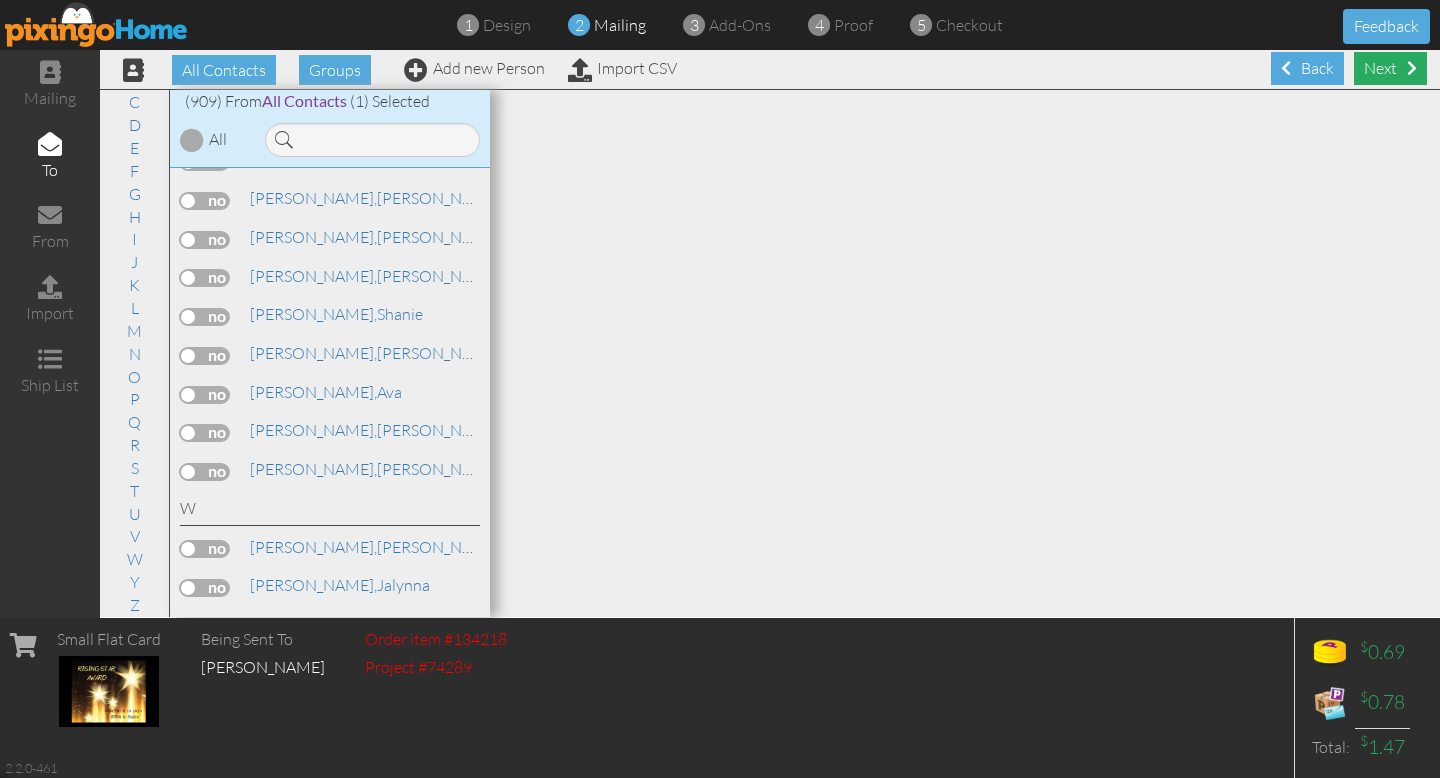 click on "Next" at bounding box center (1390, 68) 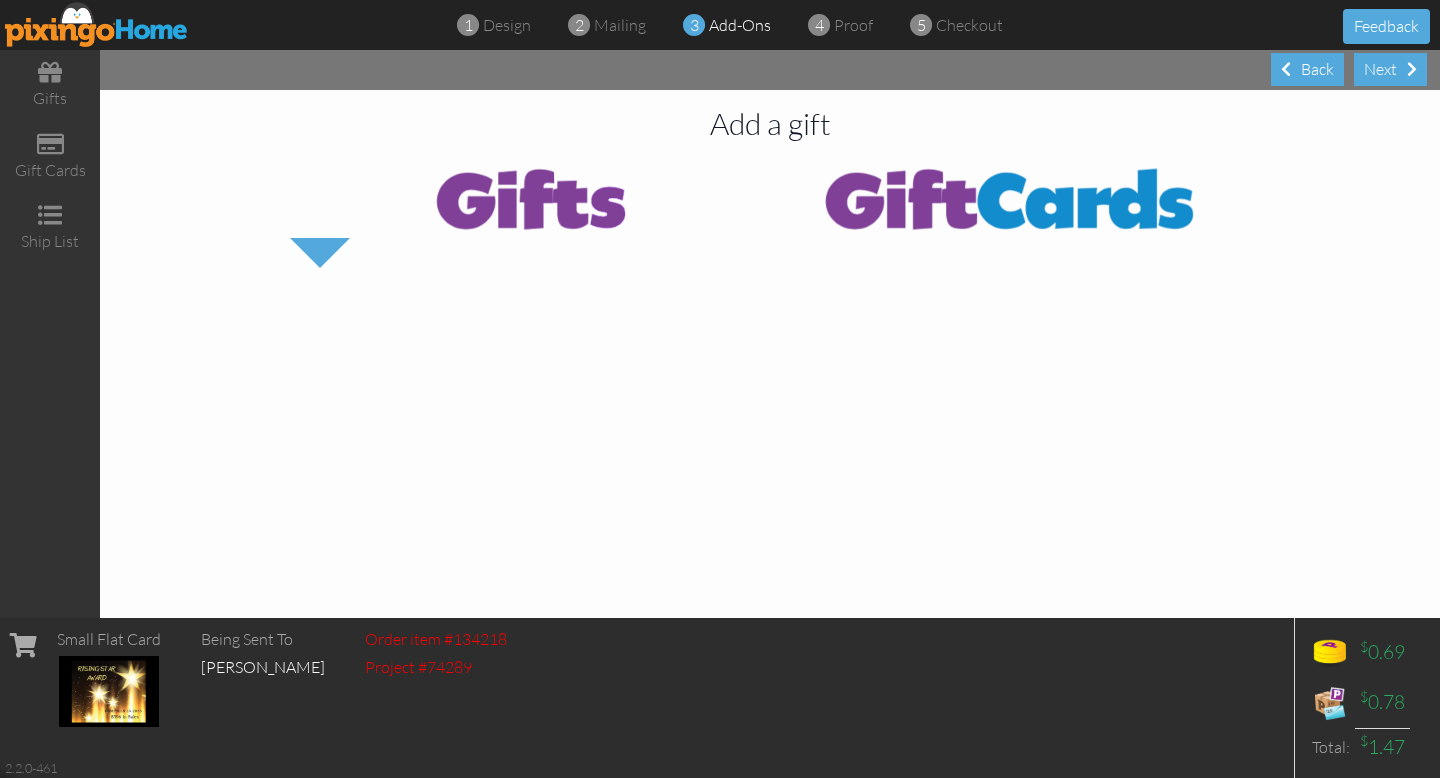 scroll, scrollTop: 0, scrollLeft: 0, axis: both 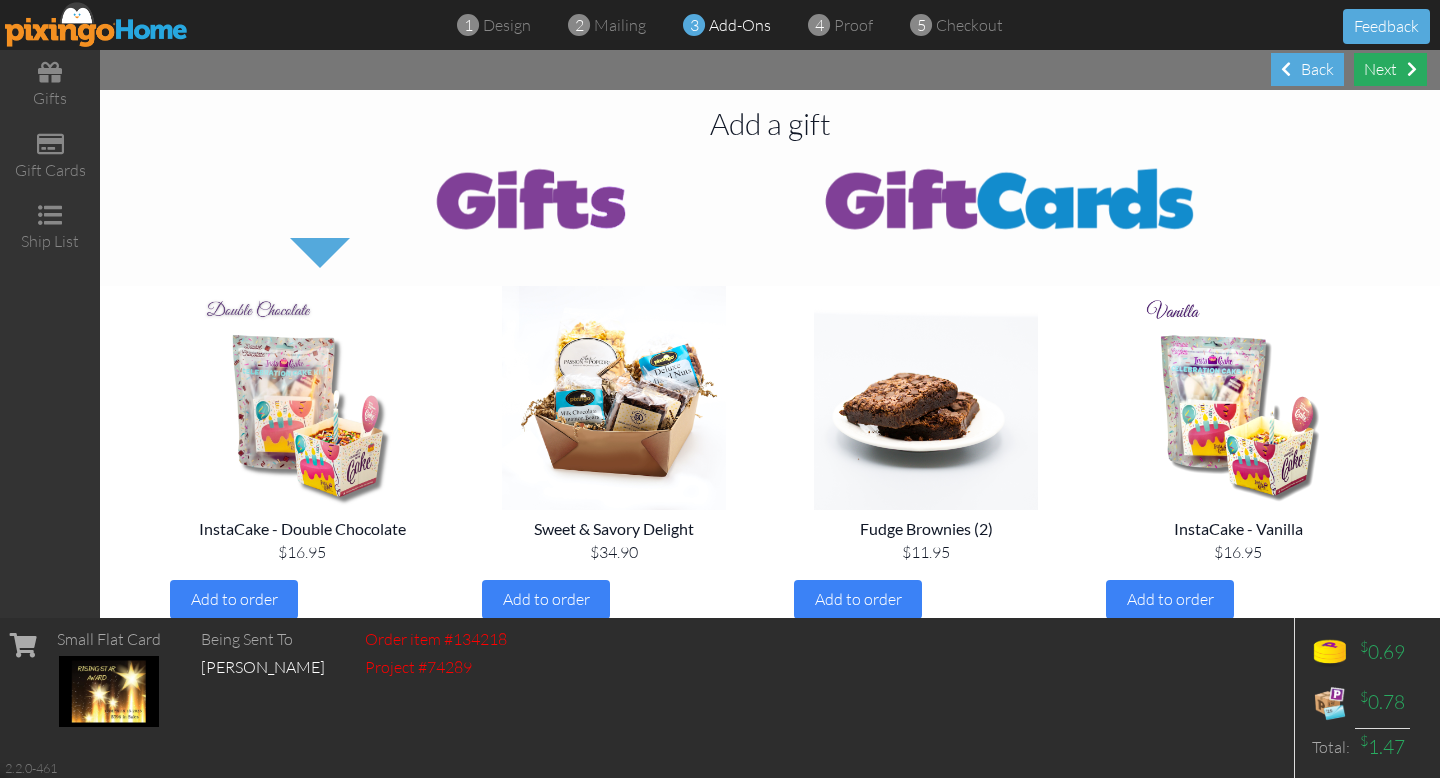 click on "Next" at bounding box center (1390, 69) 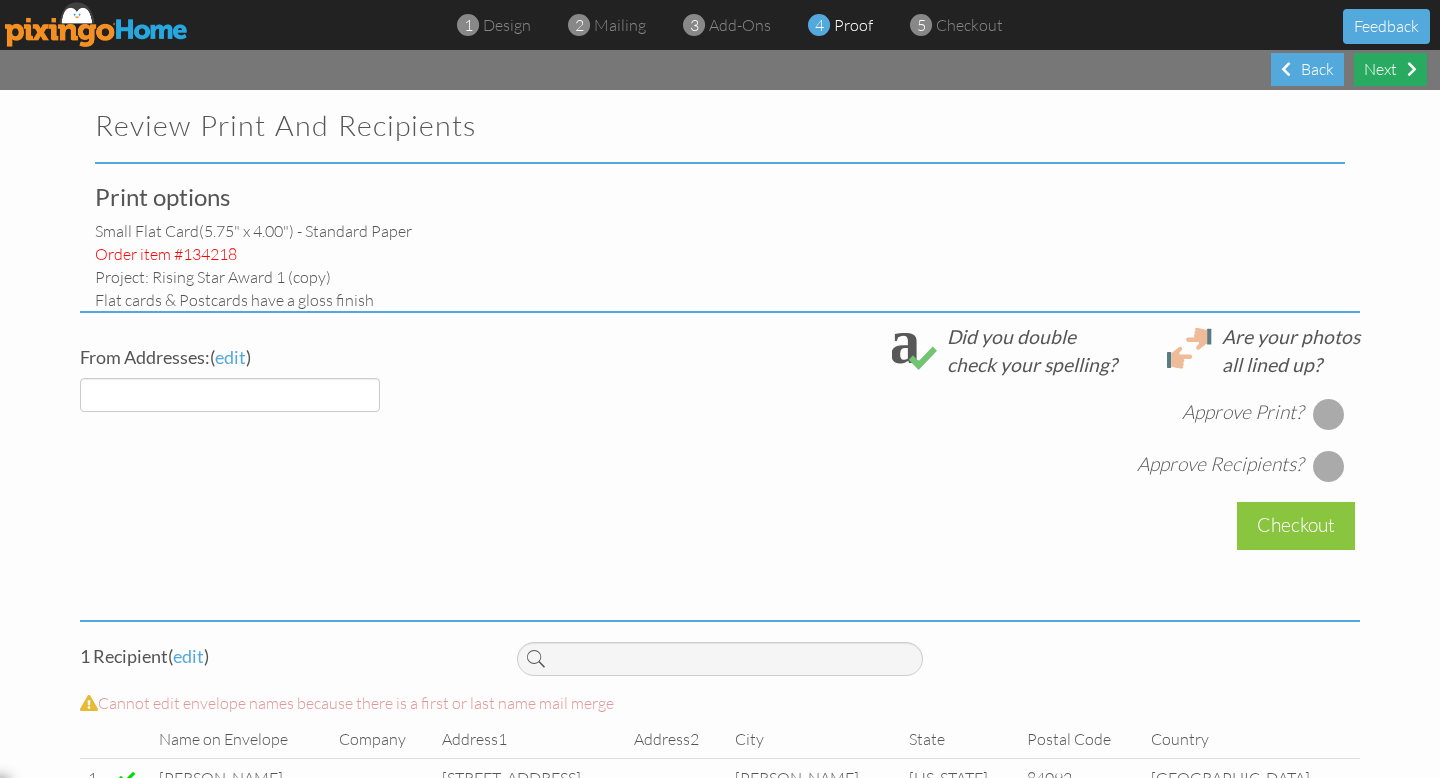 select on "object:7198" 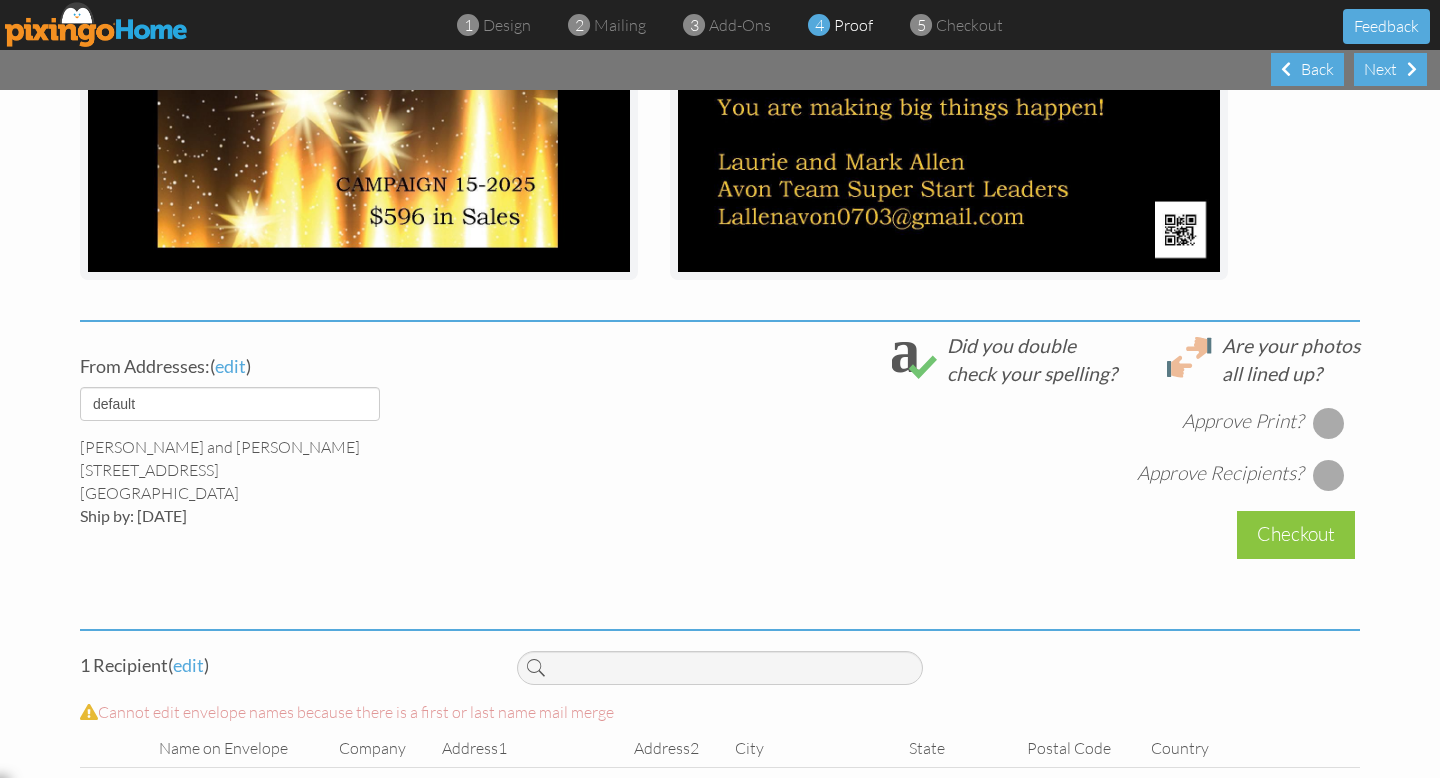 scroll, scrollTop: 585, scrollLeft: 0, axis: vertical 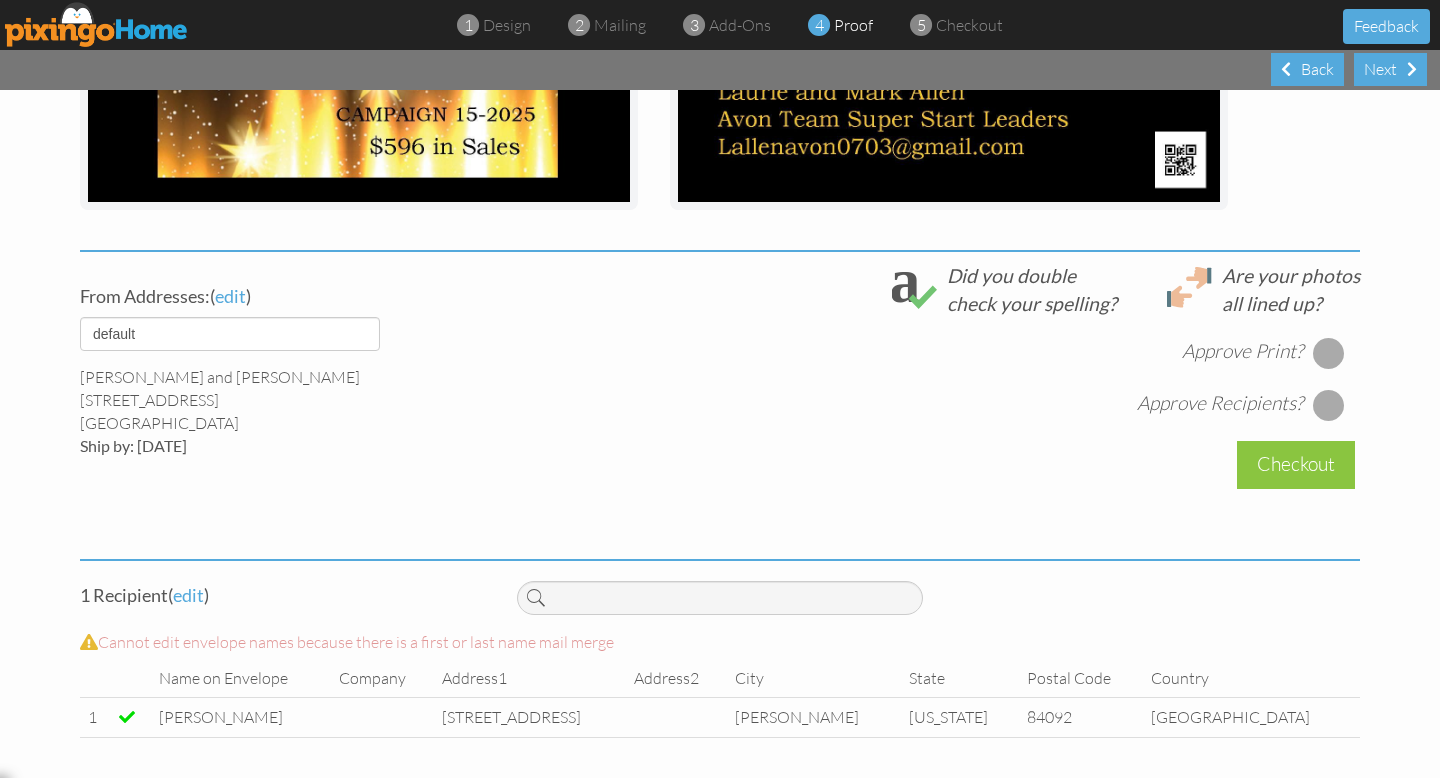 click at bounding box center (1329, 353) 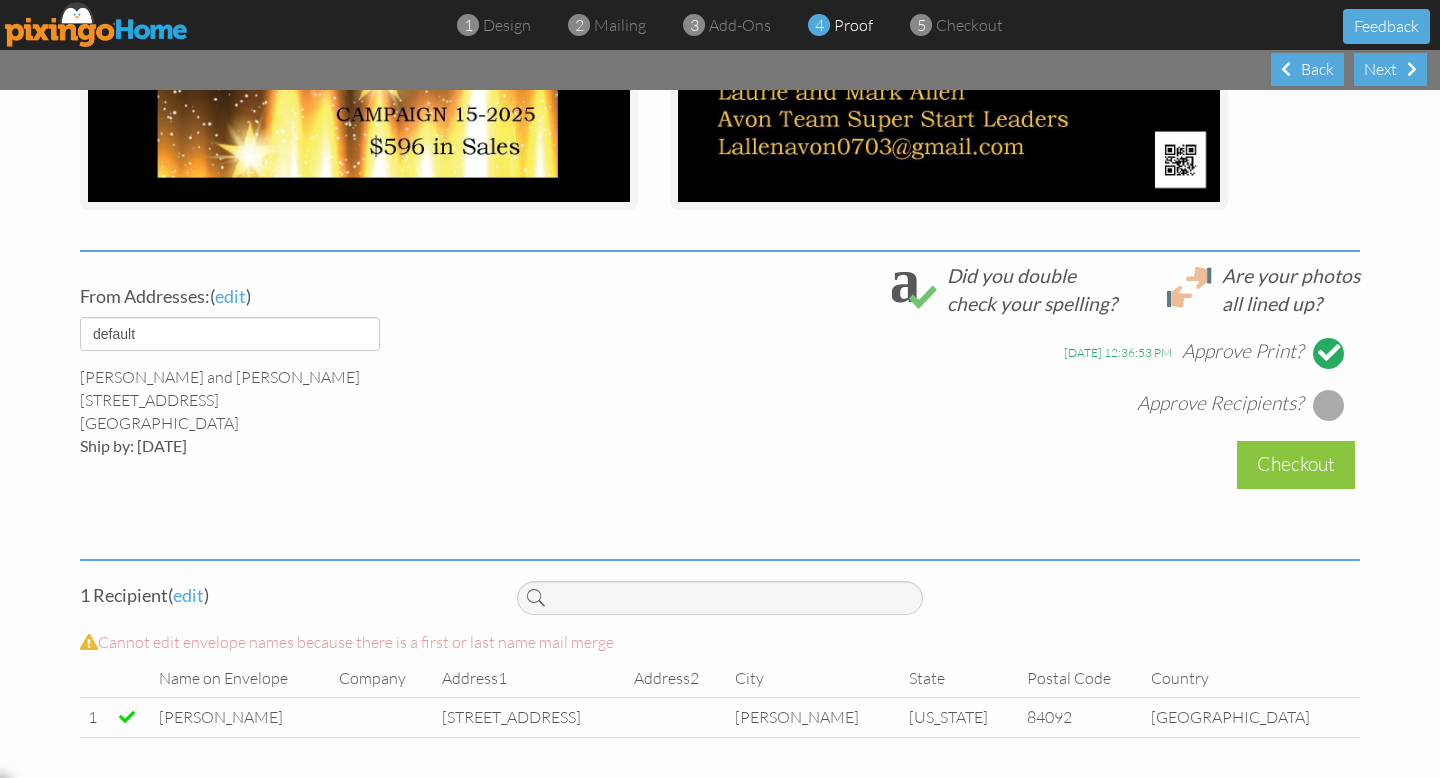 click at bounding box center [1329, 405] 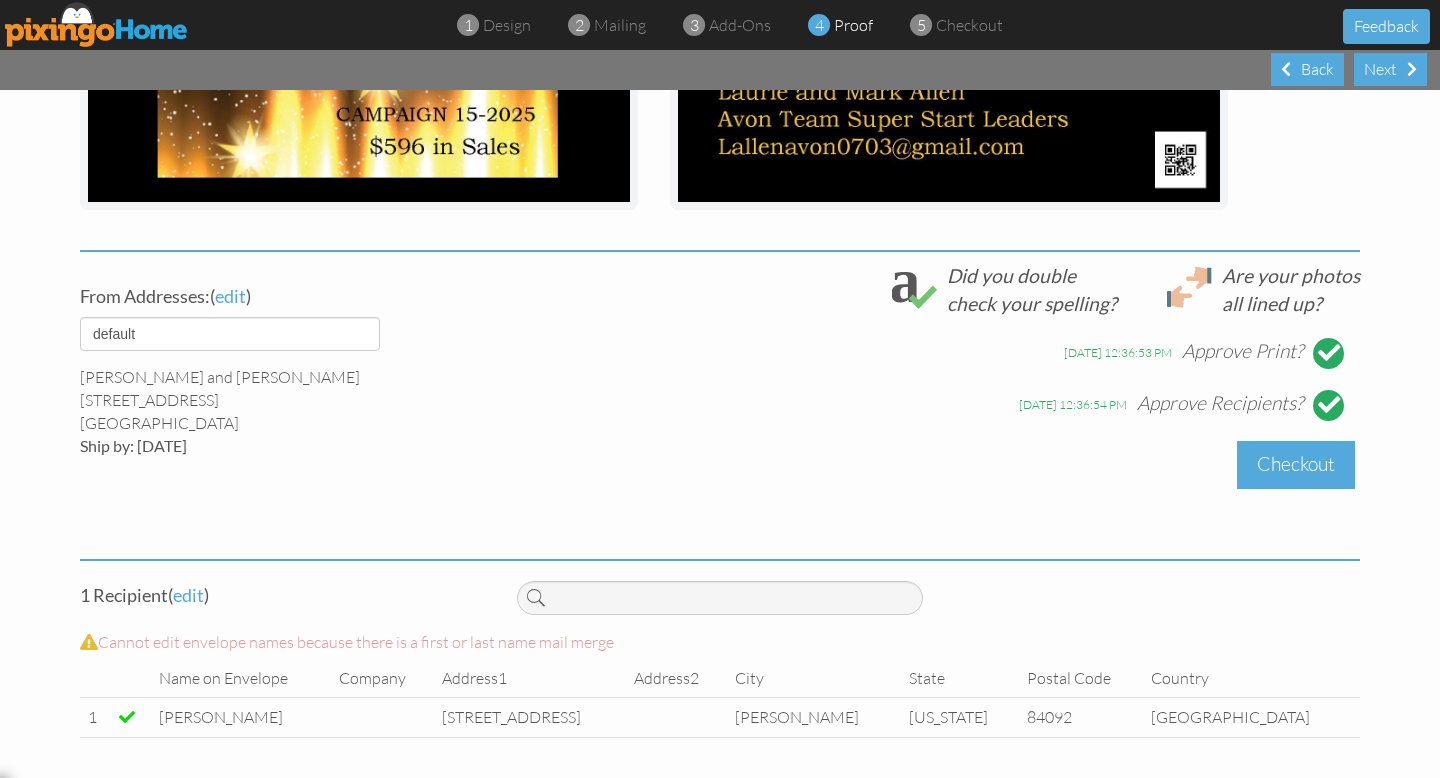 click on "Checkout" at bounding box center (1296, 464) 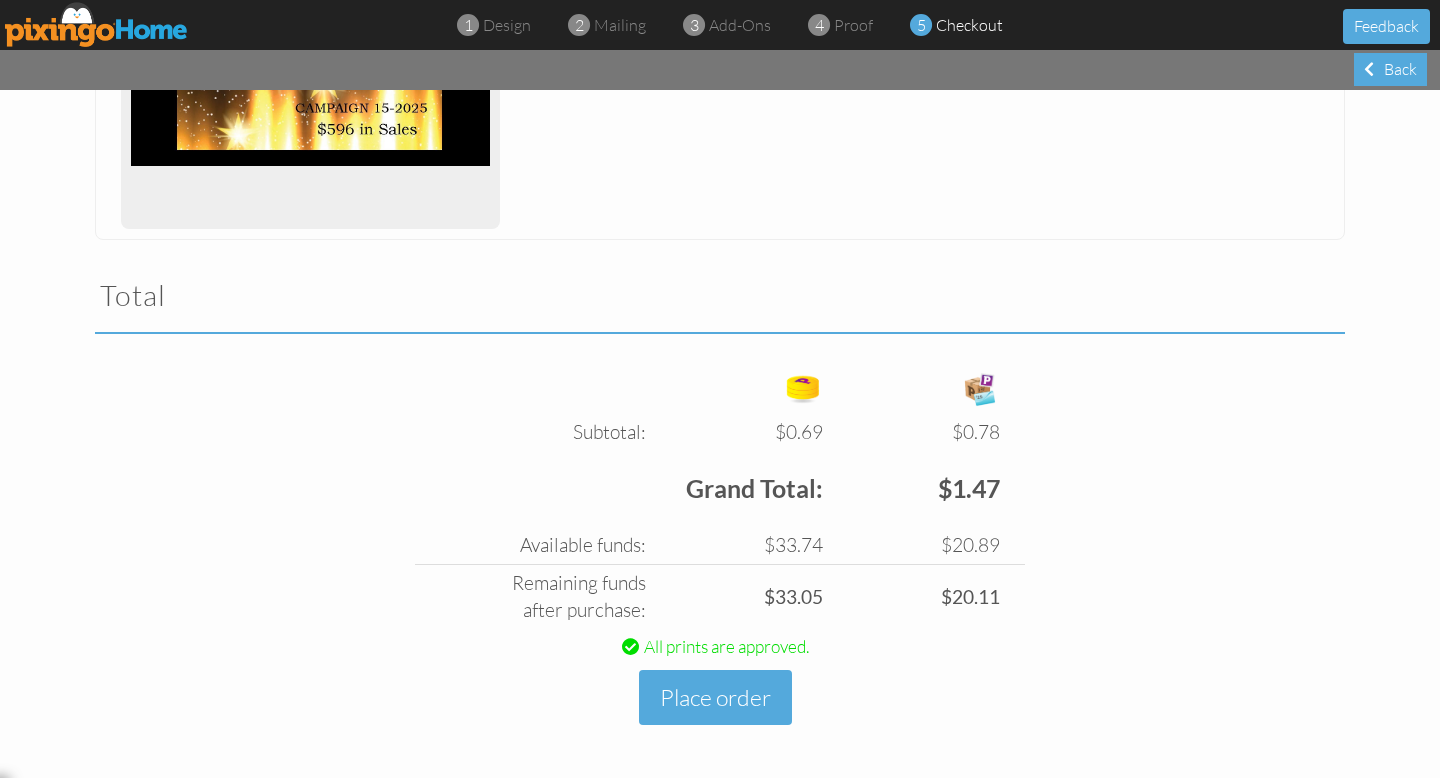 scroll, scrollTop: 491, scrollLeft: 0, axis: vertical 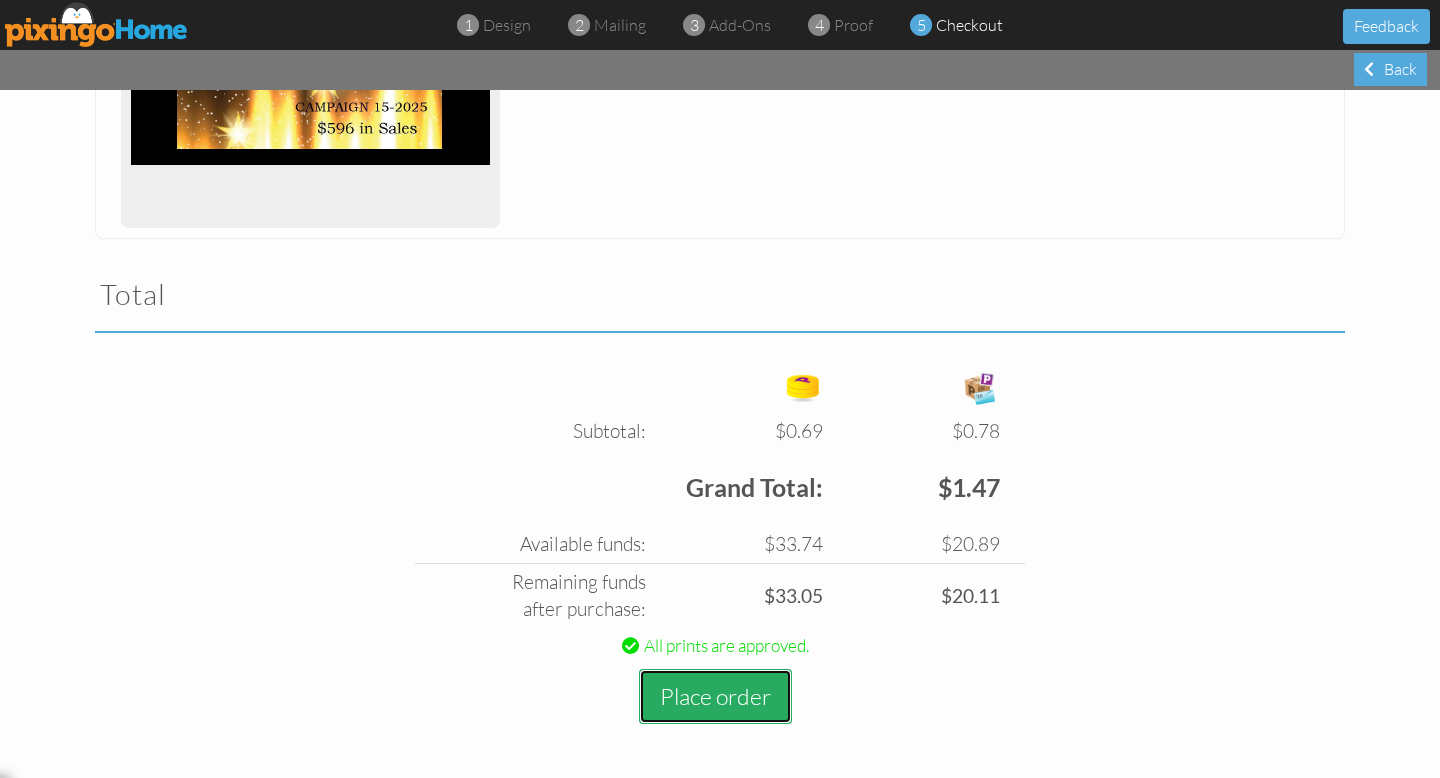 click on "Place order" at bounding box center (715, 696) 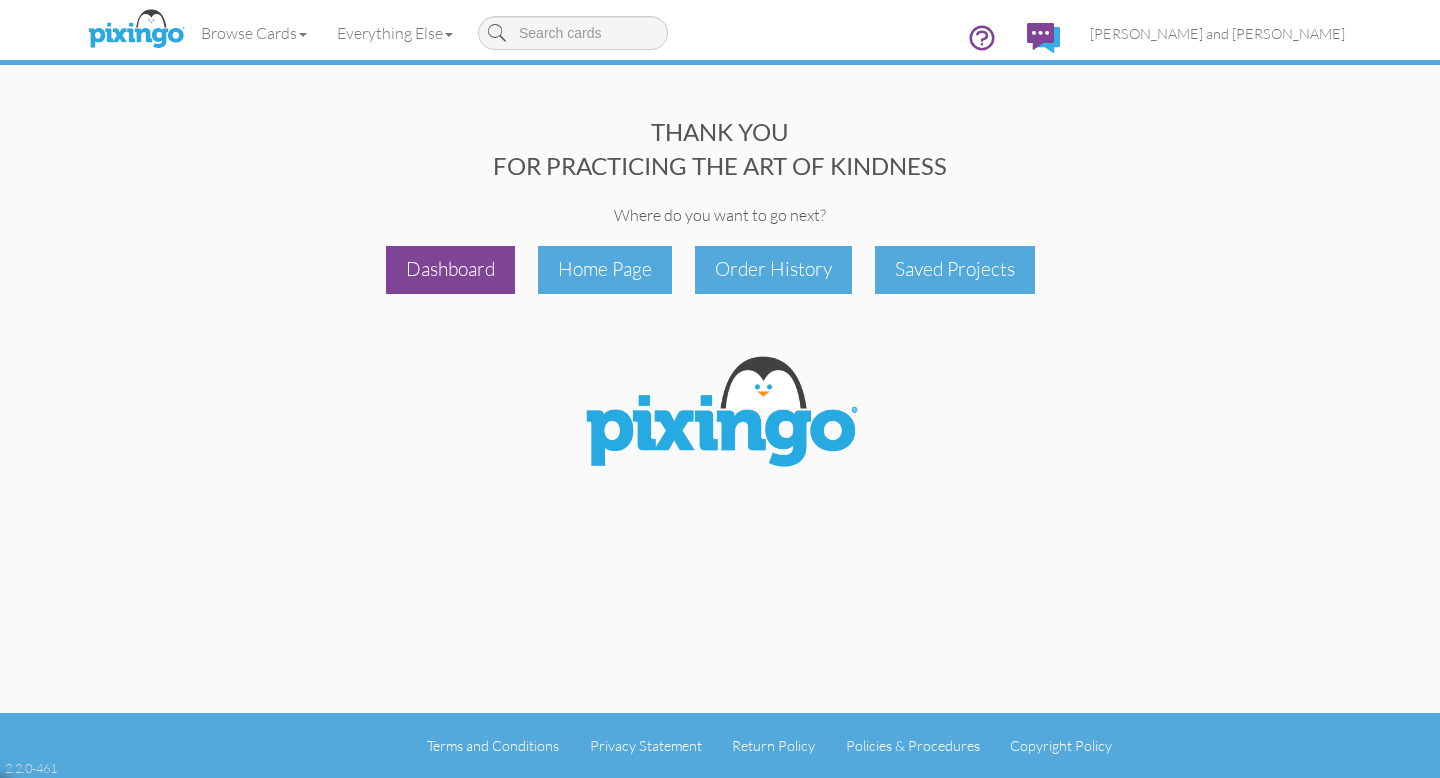 click on "Dashboard" at bounding box center [450, 269] 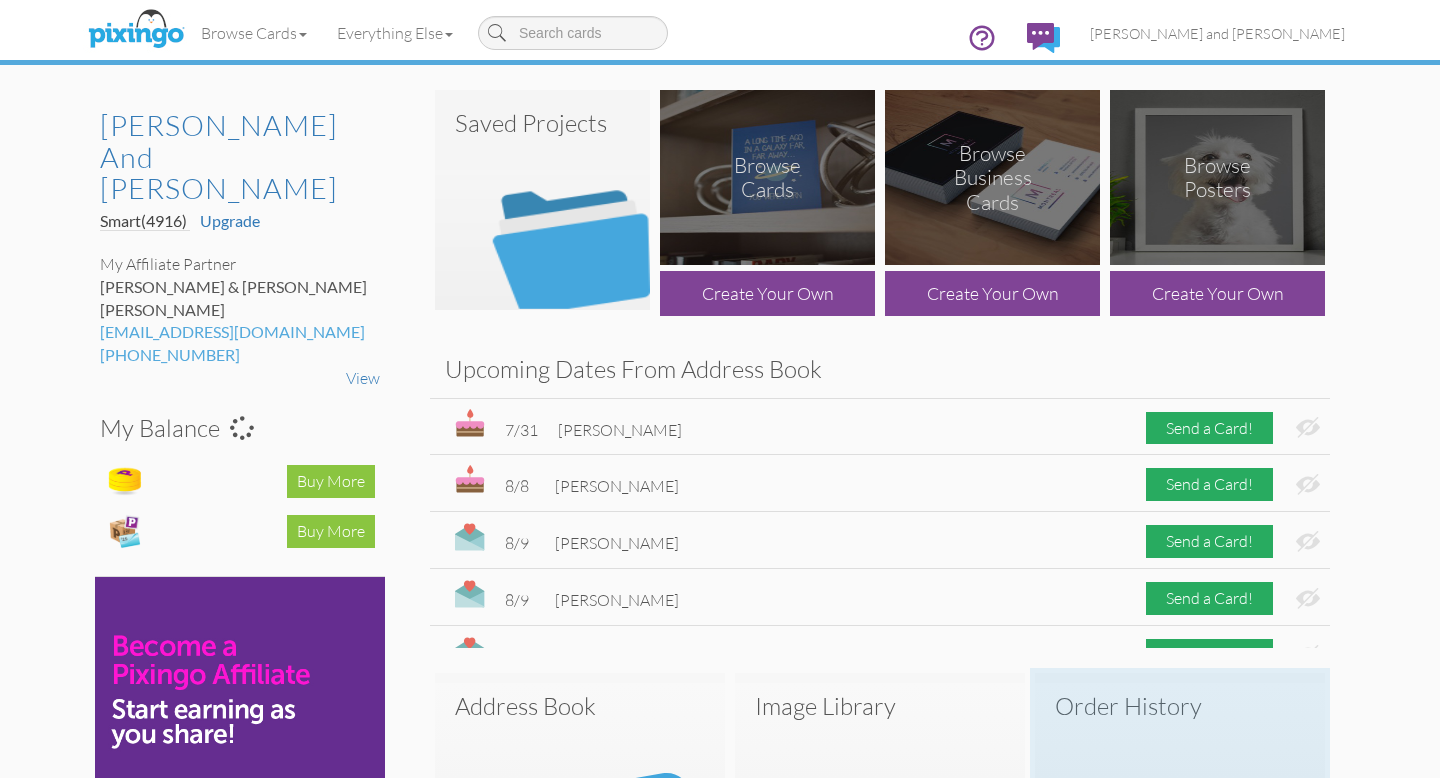 click on "Order History" at bounding box center [1180, 706] 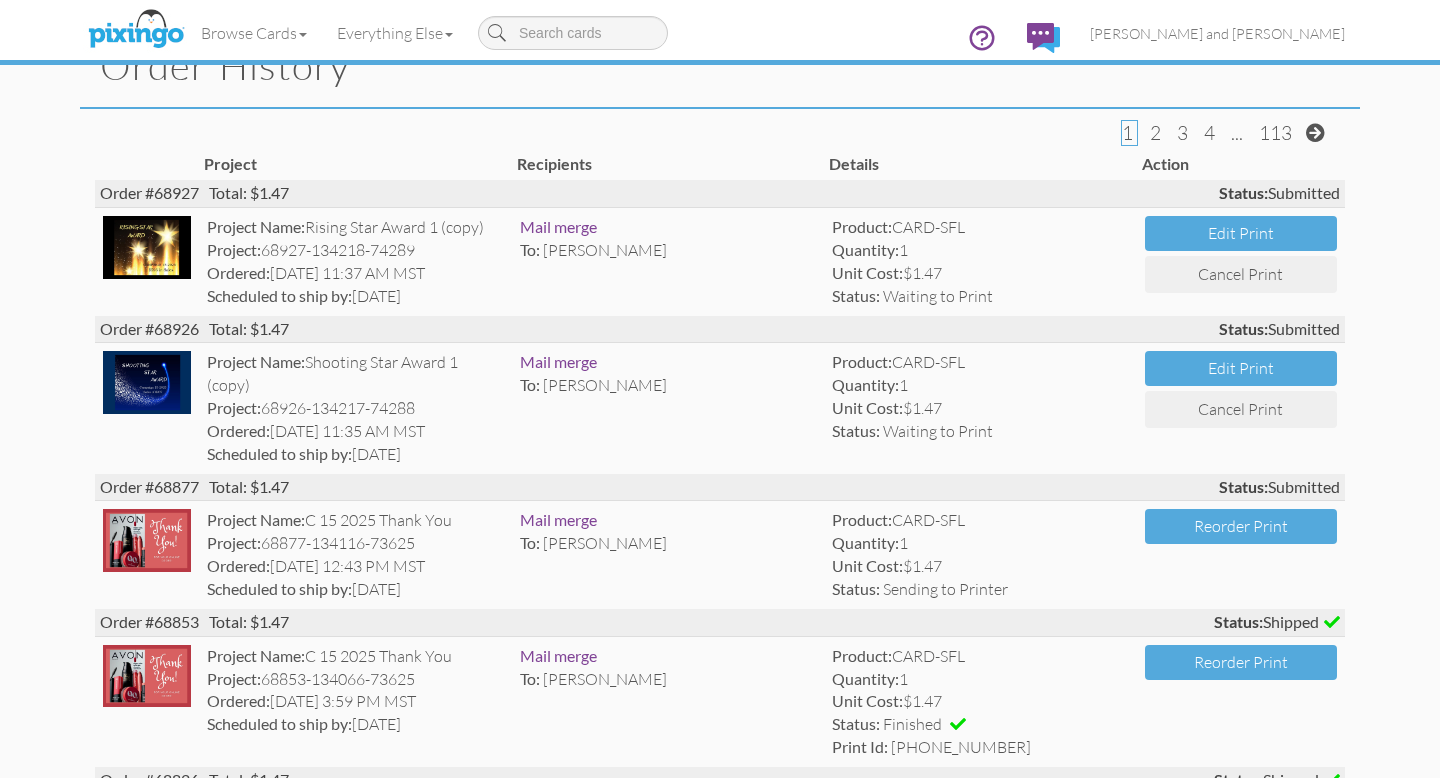 scroll, scrollTop: 0, scrollLeft: 0, axis: both 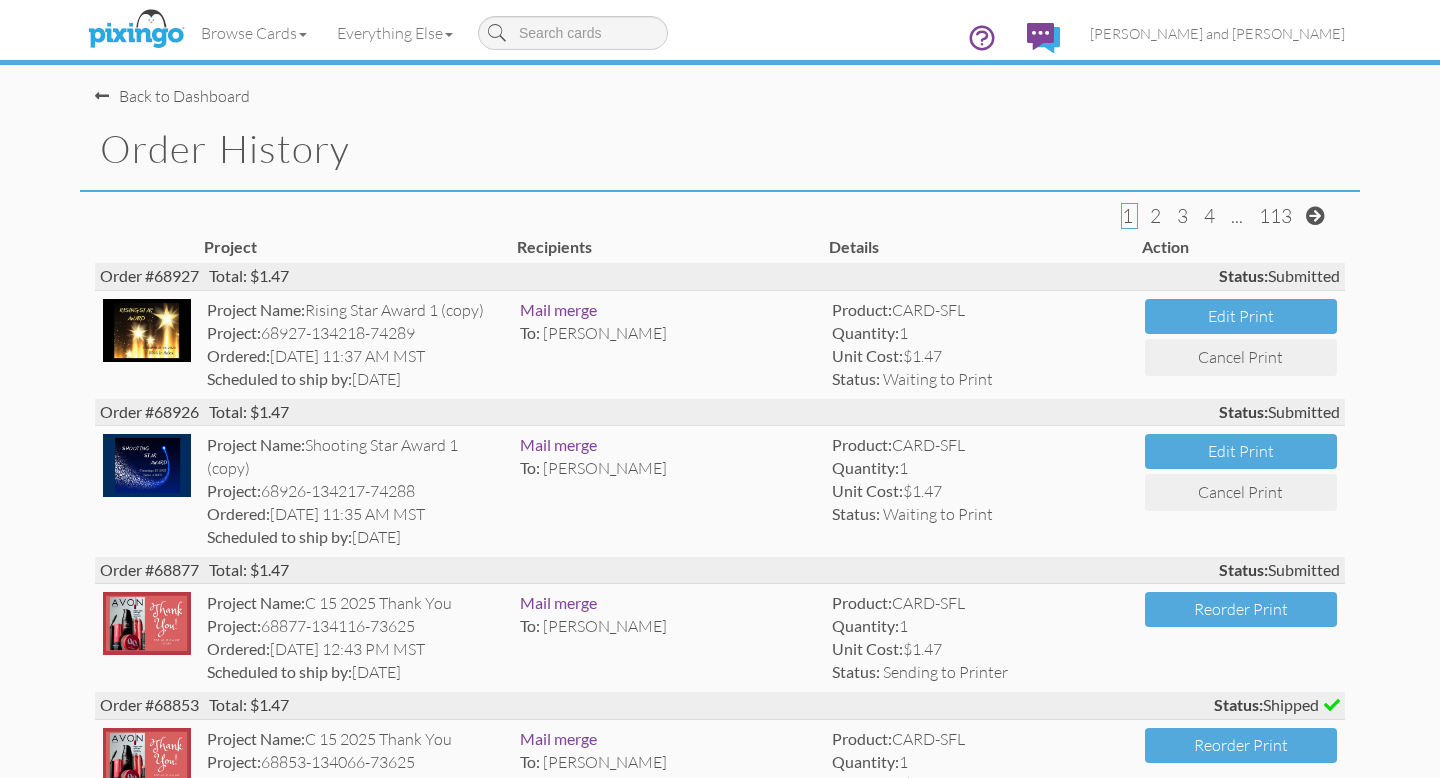 click on "Back to Dashboard" at bounding box center (172, 96) 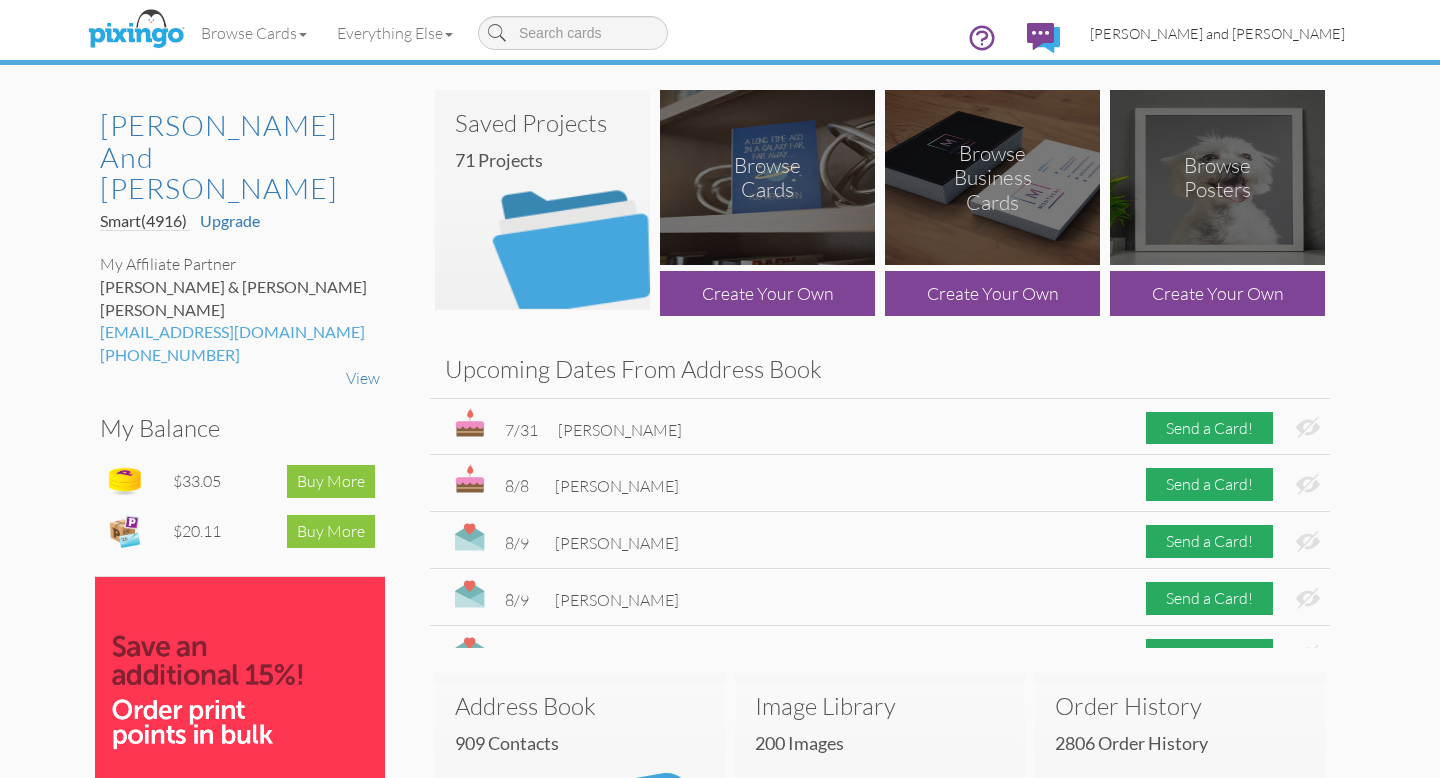 click on "[PERSON_NAME] and [PERSON_NAME]" at bounding box center [1217, 33] 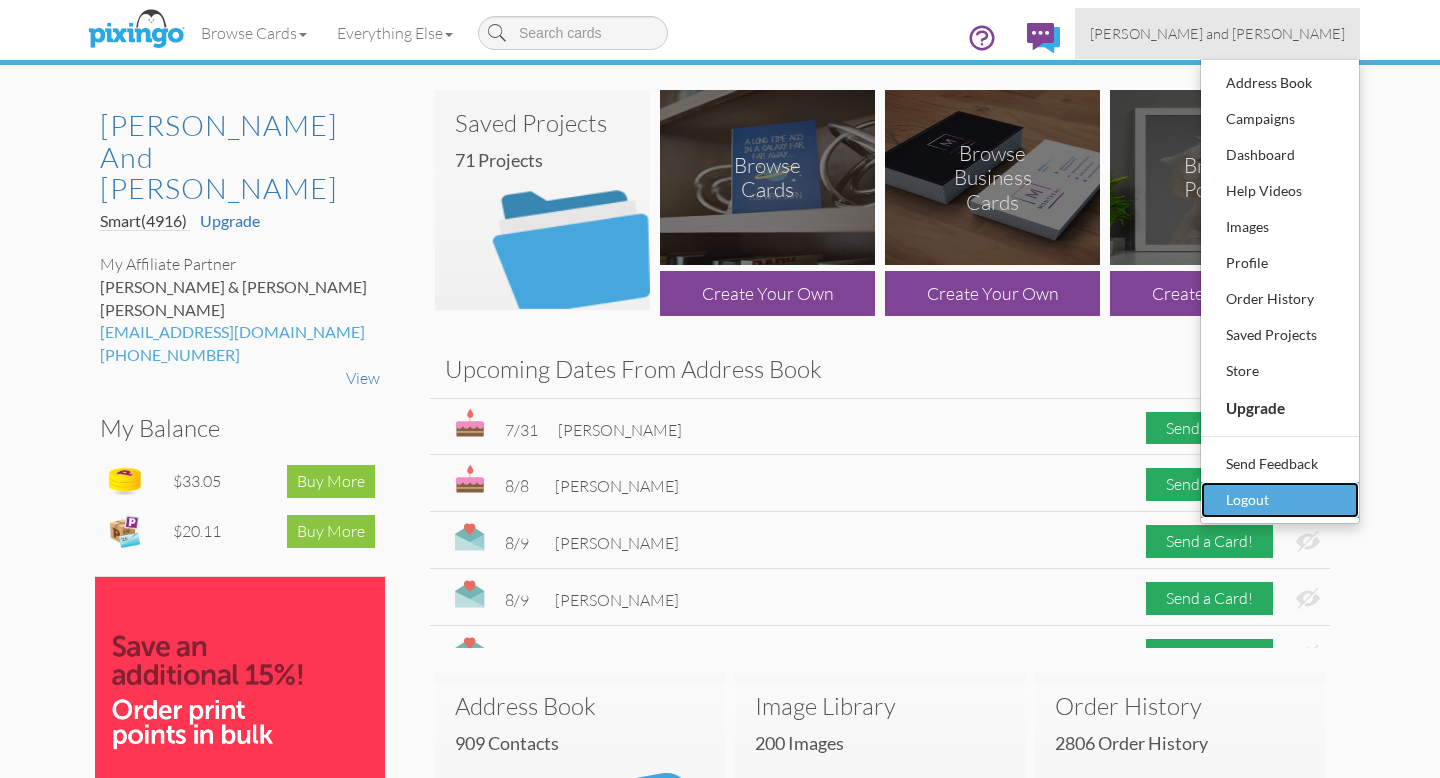 click on "Logout" at bounding box center (1280, 500) 